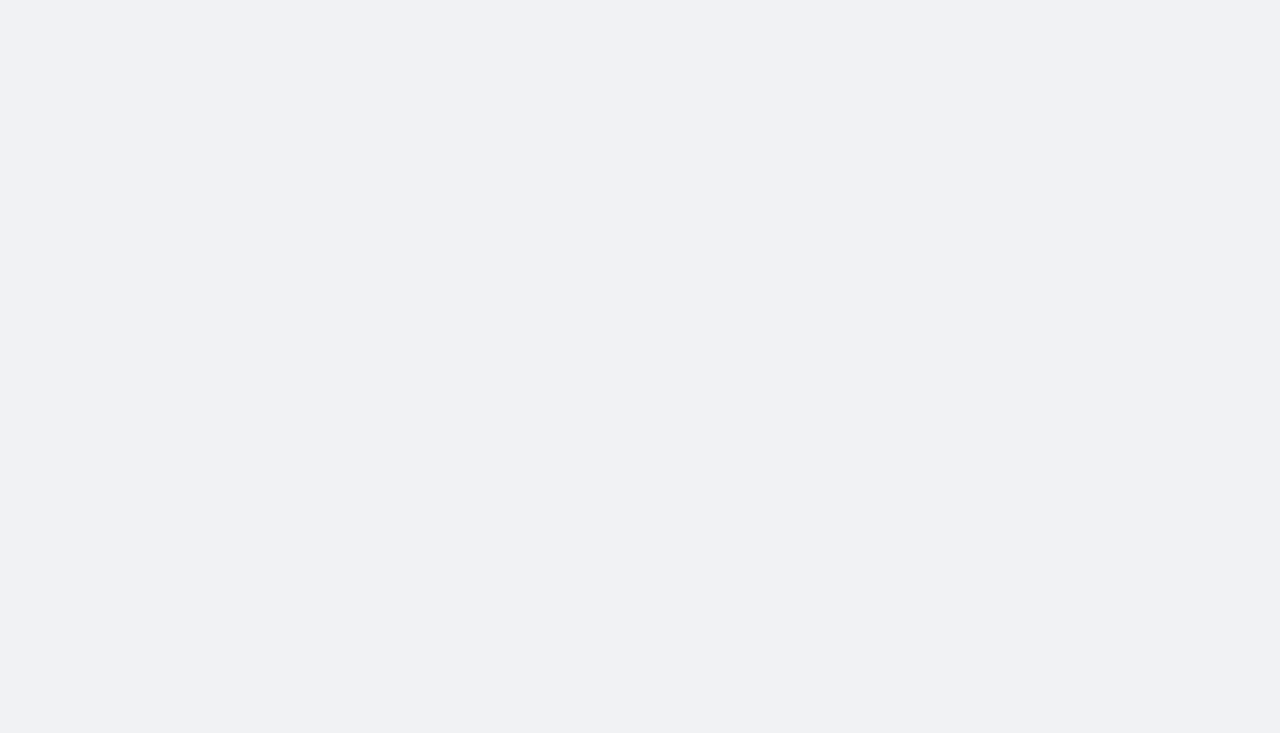 scroll, scrollTop: 0, scrollLeft: 0, axis: both 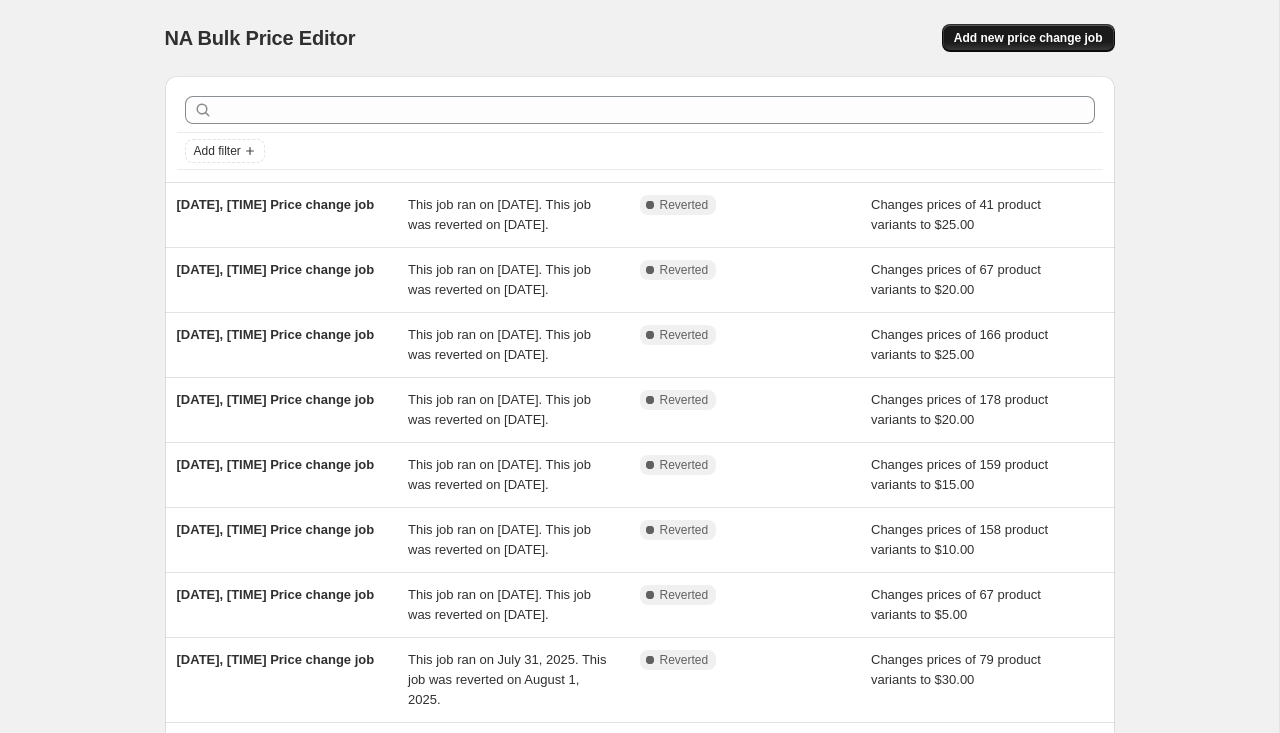click on "Add new price change job" at bounding box center [1028, 38] 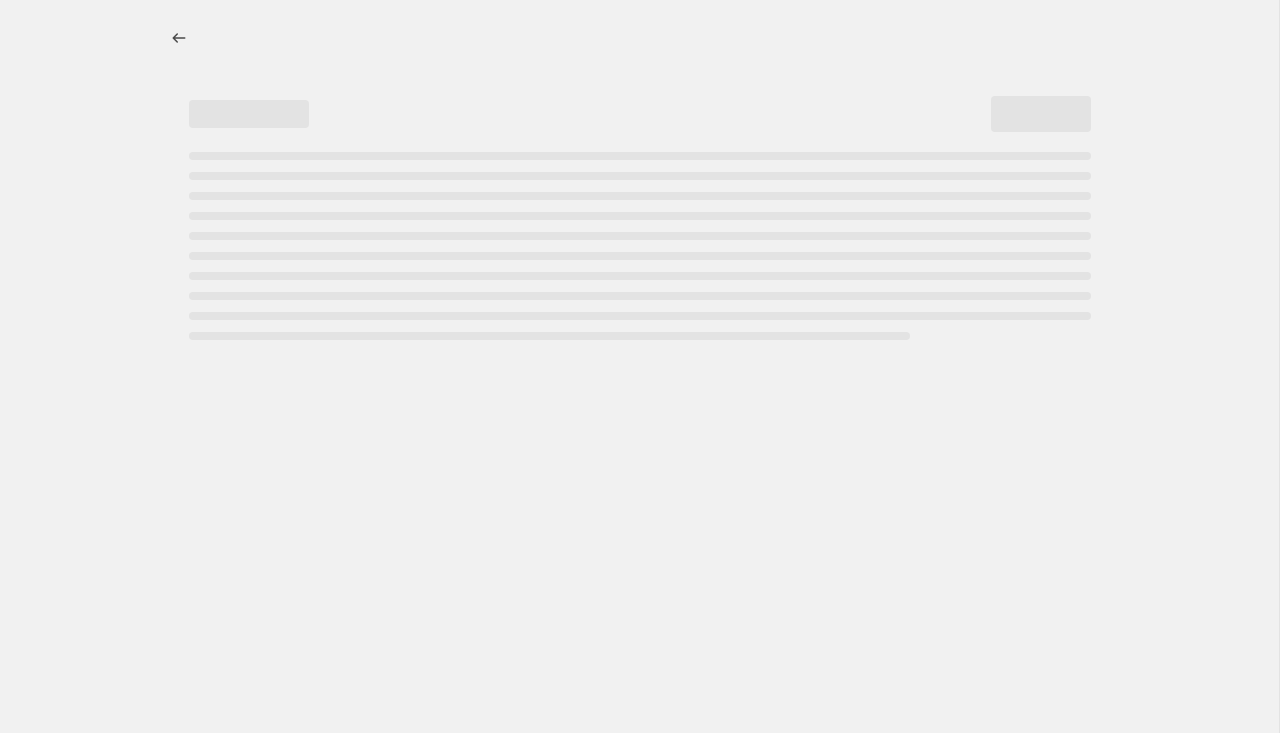 select on "percentage" 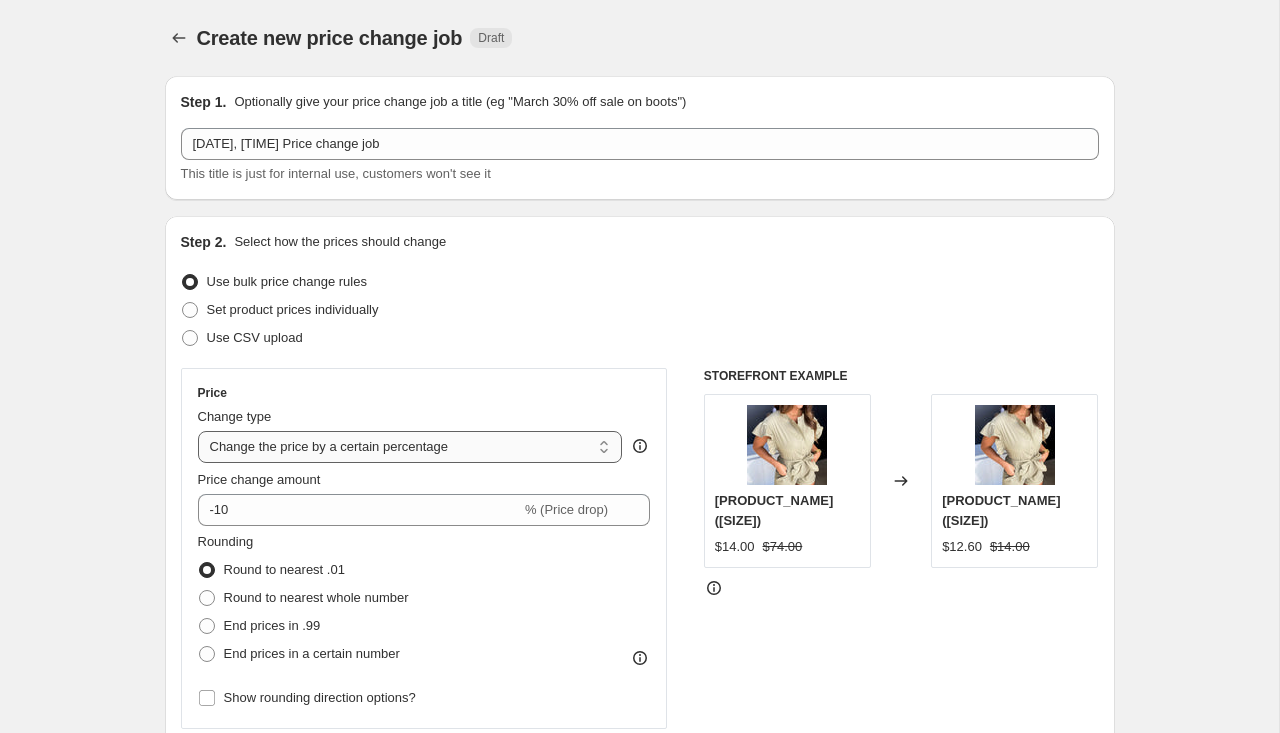 click on "Change the price to a certain amount Change the price by a certain amount Change the price by a certain percentage Change the price to the current compare at price (price before sale) Change the price by a certain amount relative to the compare at price Change the price by a certain percentage relative to the compare at price Don't change the price Change the price by a certain percentage relative to the cost per item Change price to certain cost margin" at bounding box center (410, 447) 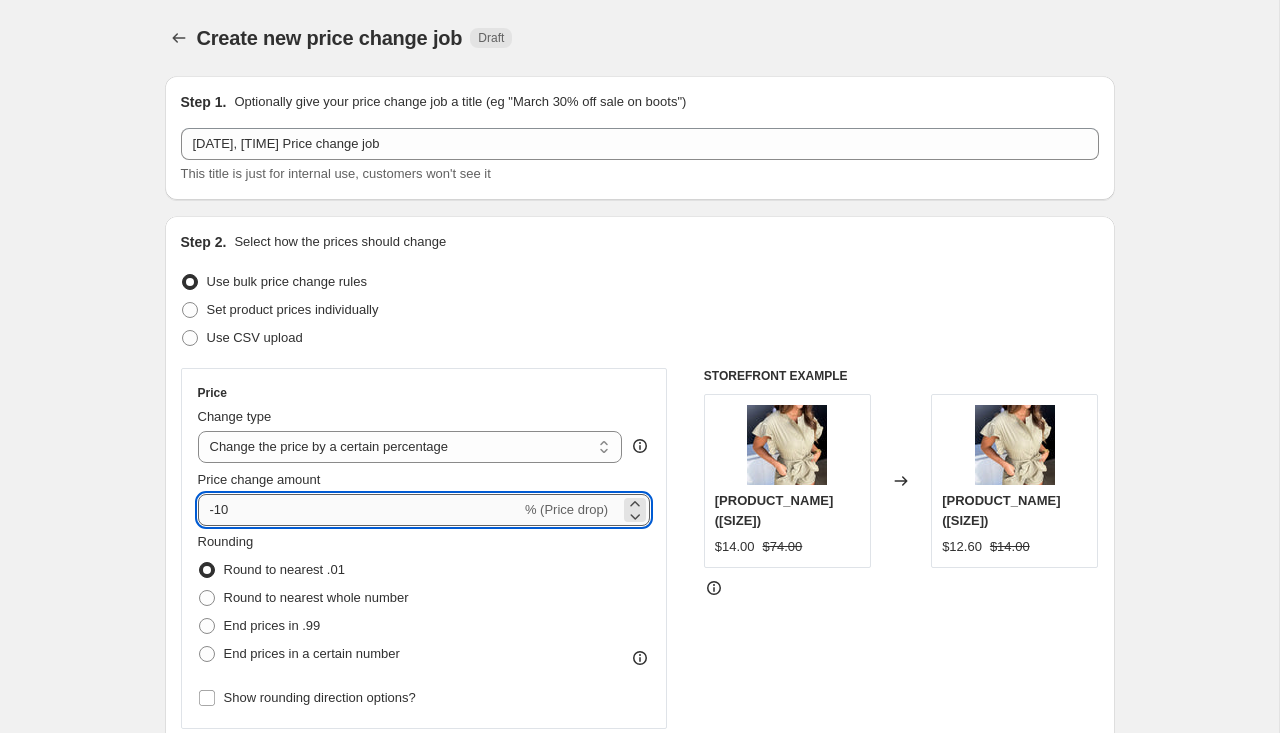 click on "-10" at bounding box center (359, 510) 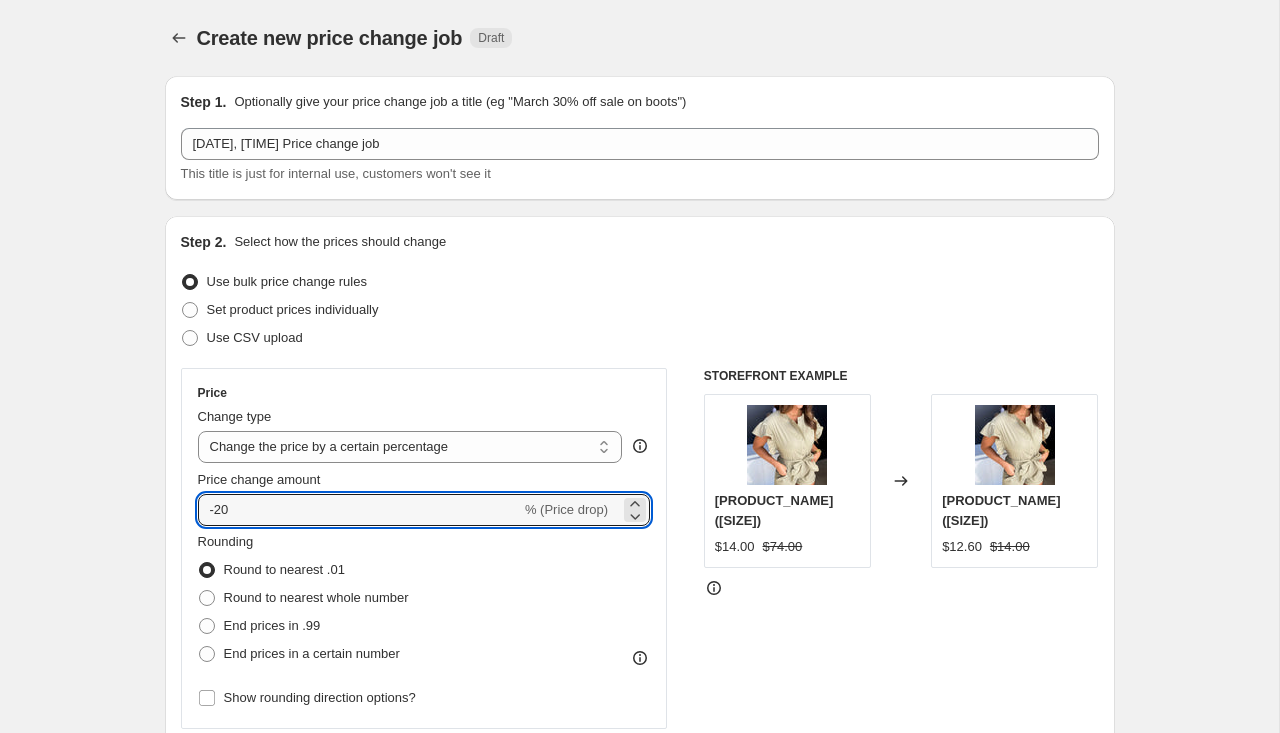 type on "-20" 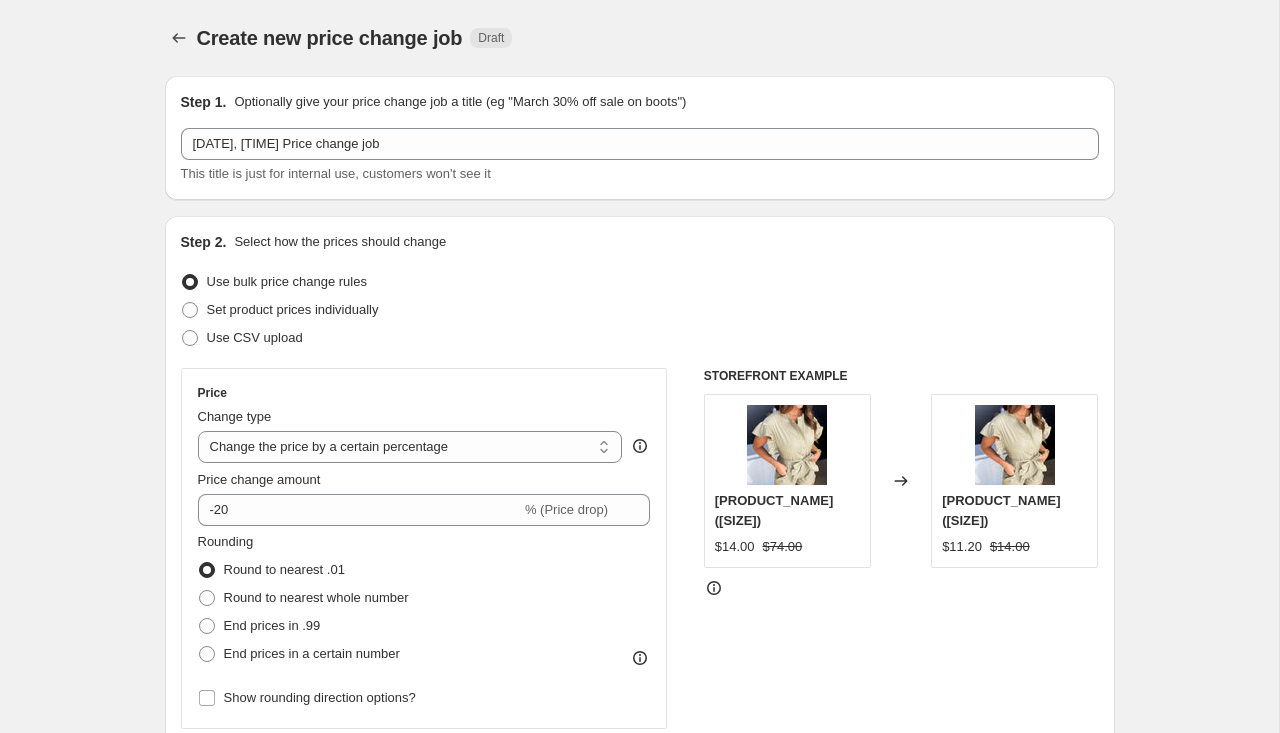click on "Rounding Round to nearest .01 Round to nearest whole number End prices in .99 End prices in a certain number" at bounding box center (424, 600) 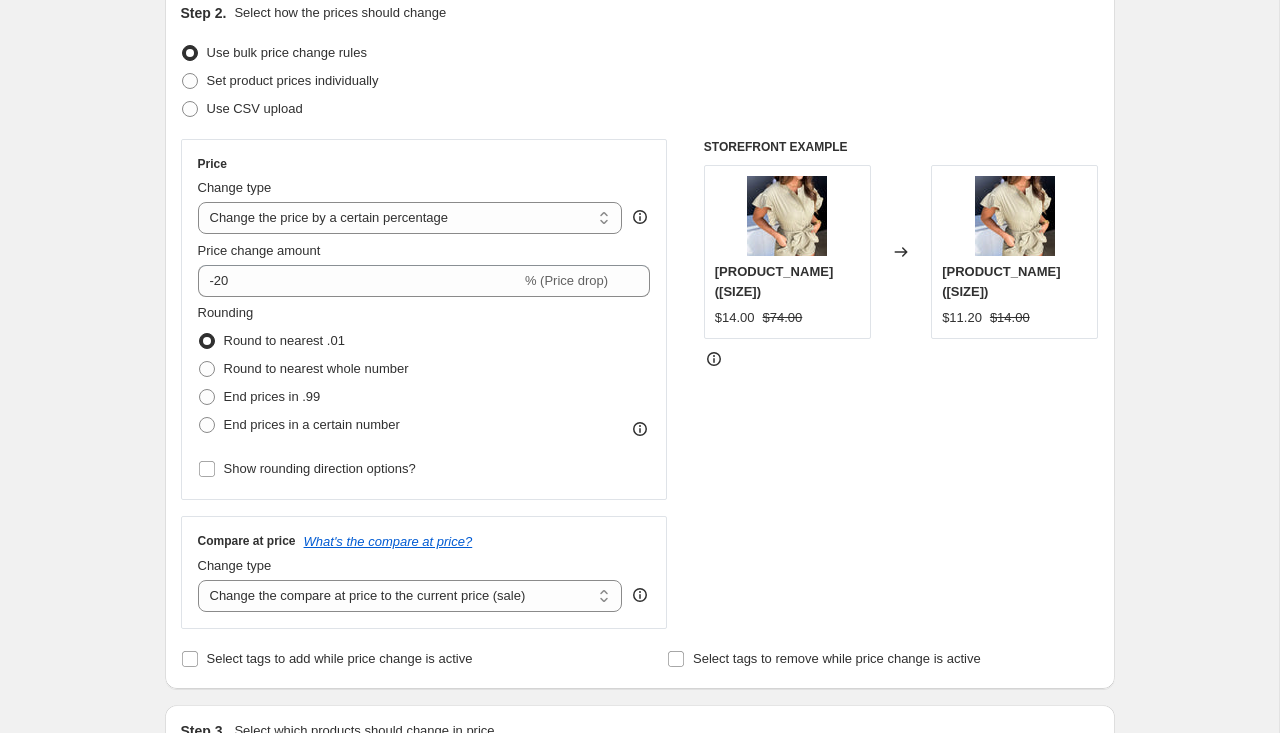 scroll, scrollTop: 277, scrollLeft: 0, axis: vertical 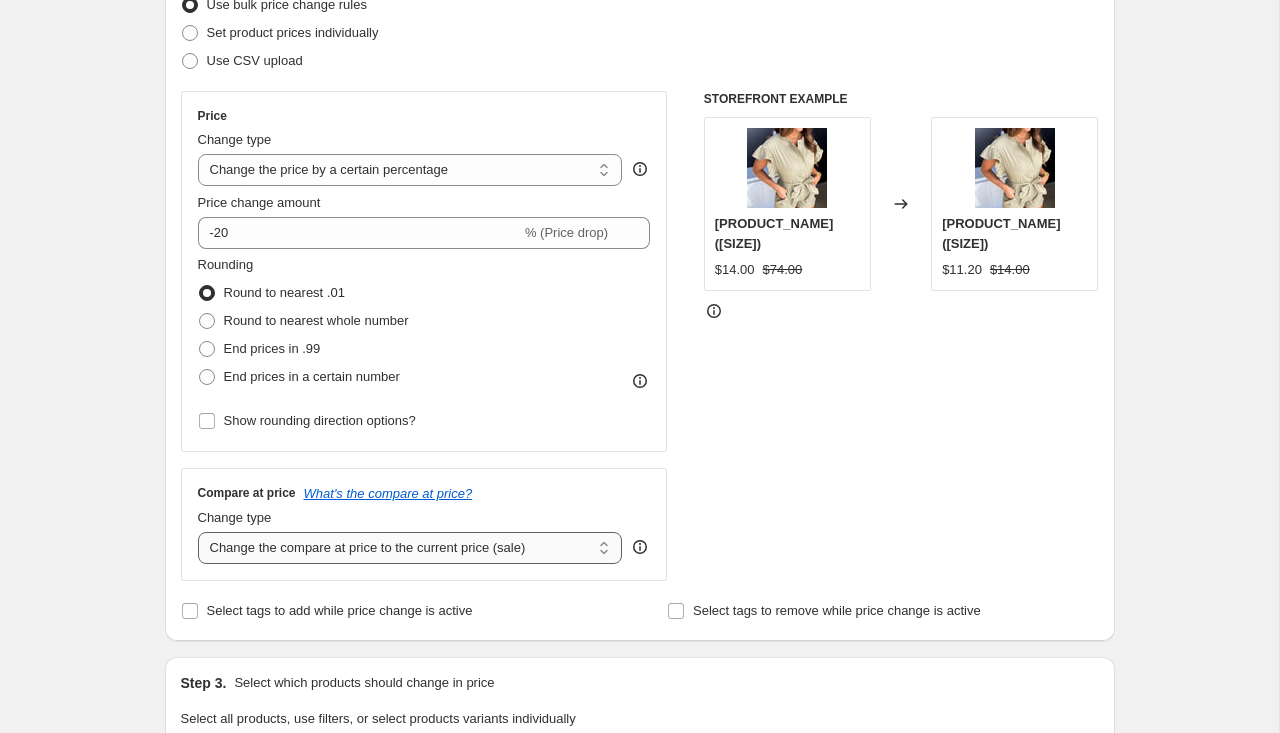 click on "Change the compare at price to the current price (sale) Change the compare at price to a certain amount Change the compare at price by a certain amount Change the compare at price by a certain percentage Change the compare at price by a certain amount relative to the actual price Change the compare at price by a certain percentage relative to the actual price Don't change the compare at price Remove the compare at price" at bounding box center [410, 548] 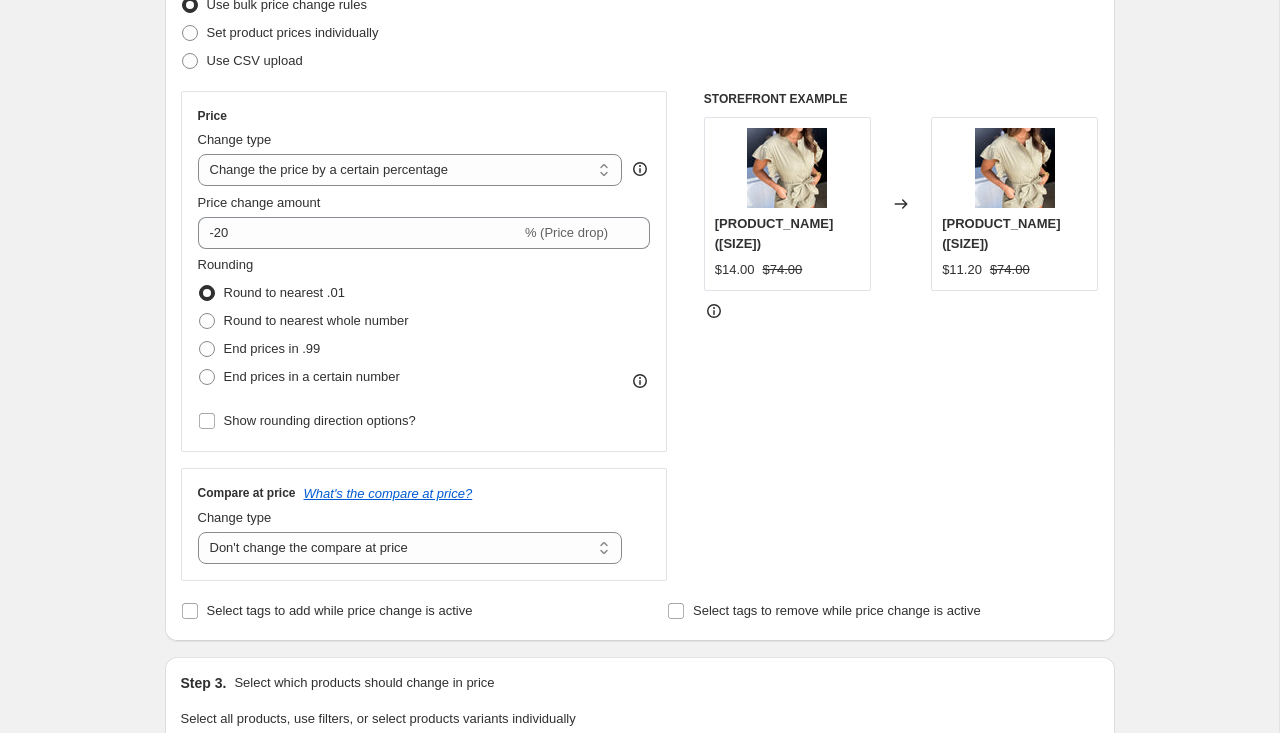 click on "Step 1. Optionally give your price change job a title (eg "March 30% off sale on boots") Aug 7, 2025, 6:08:16 PM Price change job This title is just for internal use, customers won't see it Step 2. Select how the prices should change Use bulk price change rules Set product prices individually Use CSV upload Price Change type Change the price to a certain amount Change the price by a certain amount Change the price by a certain percentage Change the price to the current compare at price (price before sale) Change the price by a certain amount relative to the compare at price Change the price by a certain percentage relative to the compare at price Don't change the price Change the price by a certain percentage relative to the cost per item Change price to certain cost margin Change the price by a certain percentage Price change amount -20 % (Price drop) Rounding Round to nearest .01 Round to nearest whole number End prices in .99 End prices in a certain number Show rounding direction options? Compare at price" at bounding box center (632, 691) 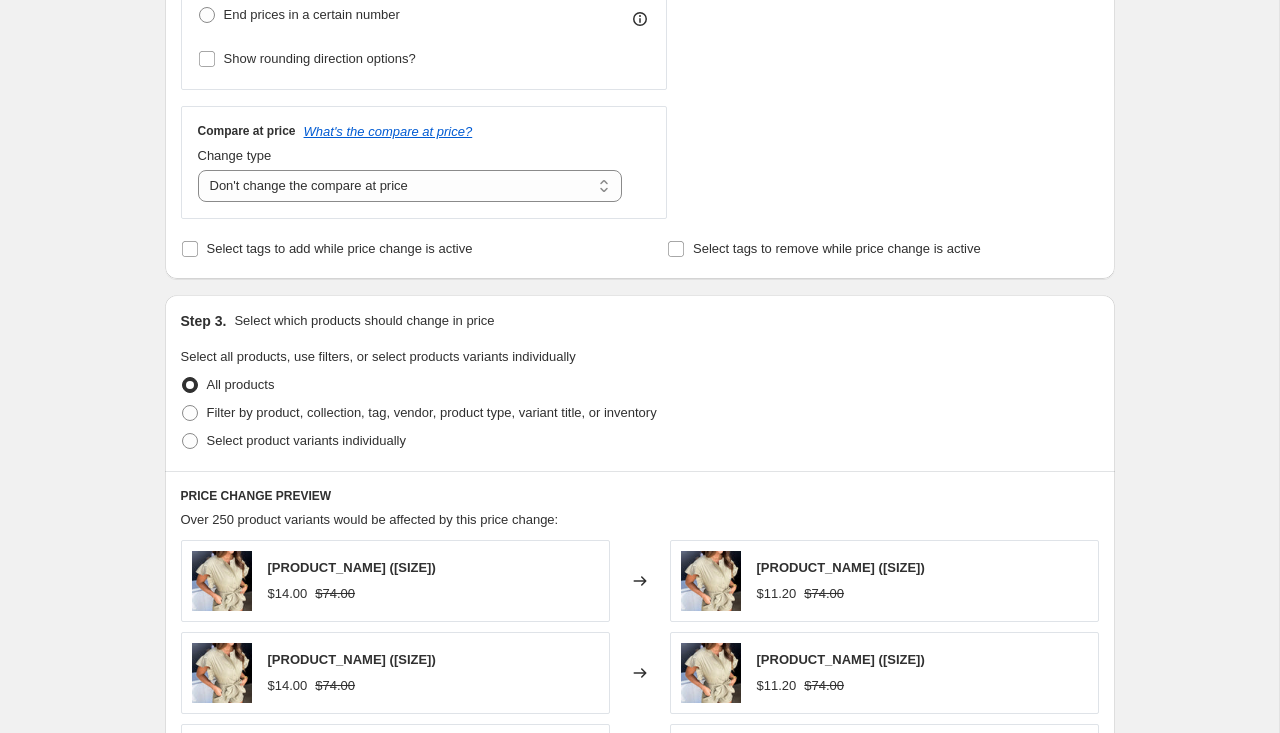 scroll, scrollTop: 649, scrollLeft: 0, axis: vertical 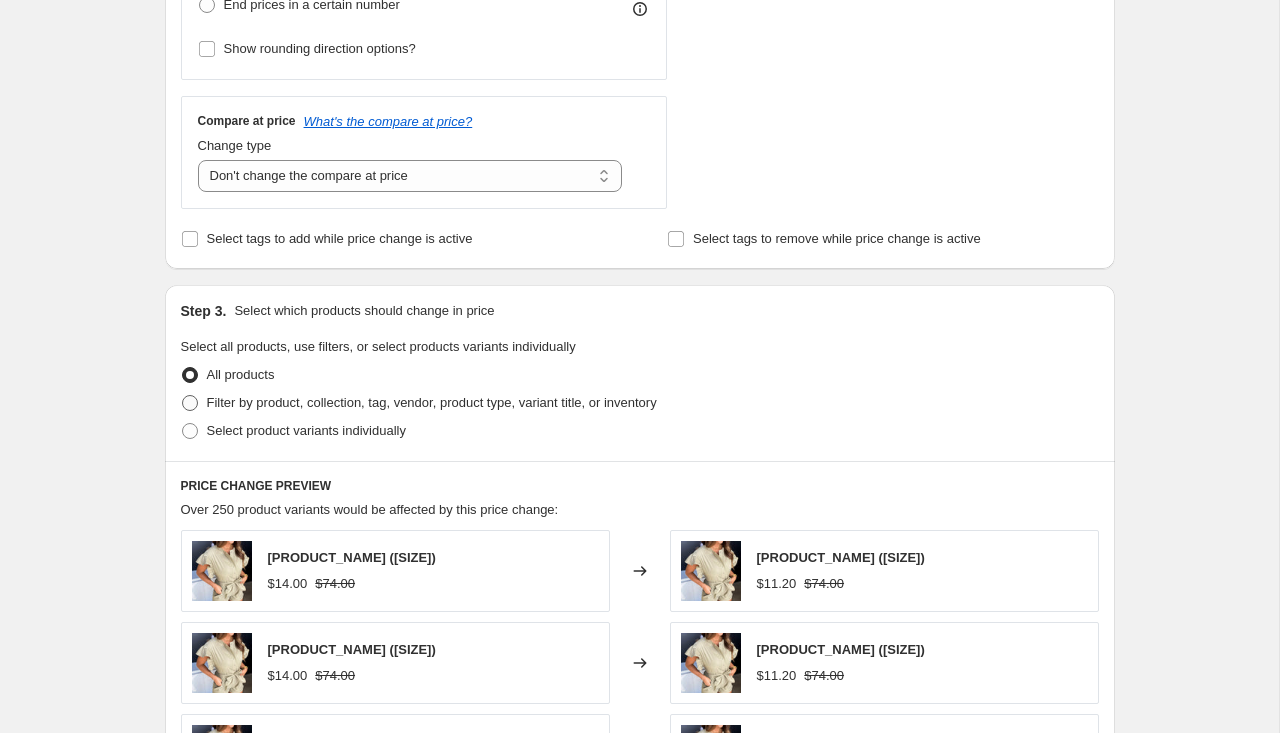 click at bounding box center (190, 403) 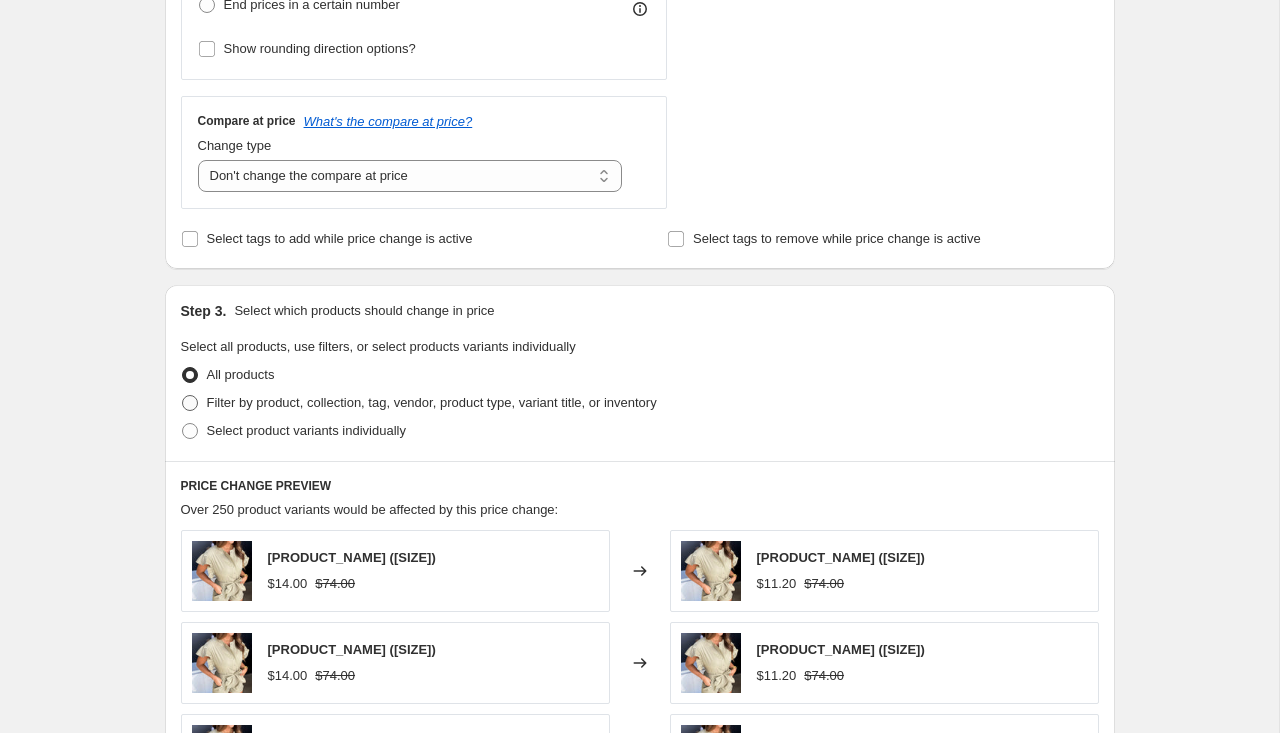 radio on "true" 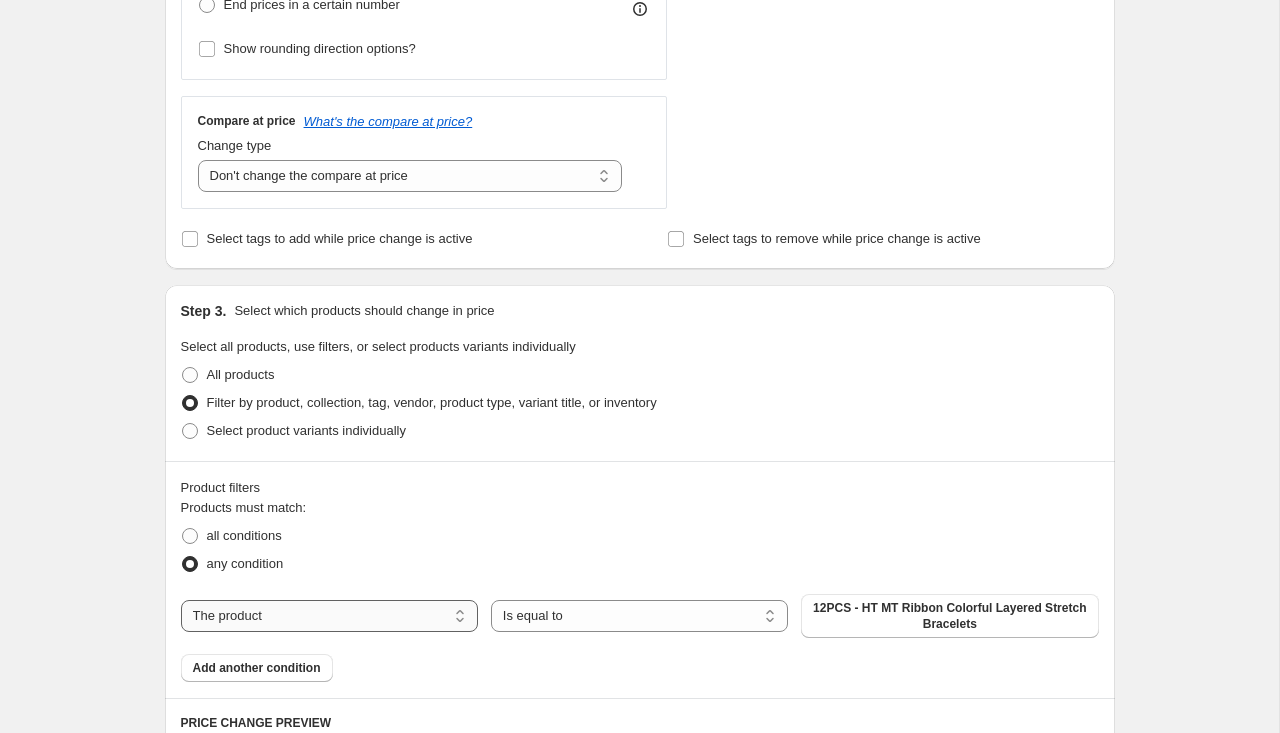click on "The product The product's collection The product's tag The product's vendor The product's type The product's status The variant's title Inventory quantity" at bounding box center [329, 616] 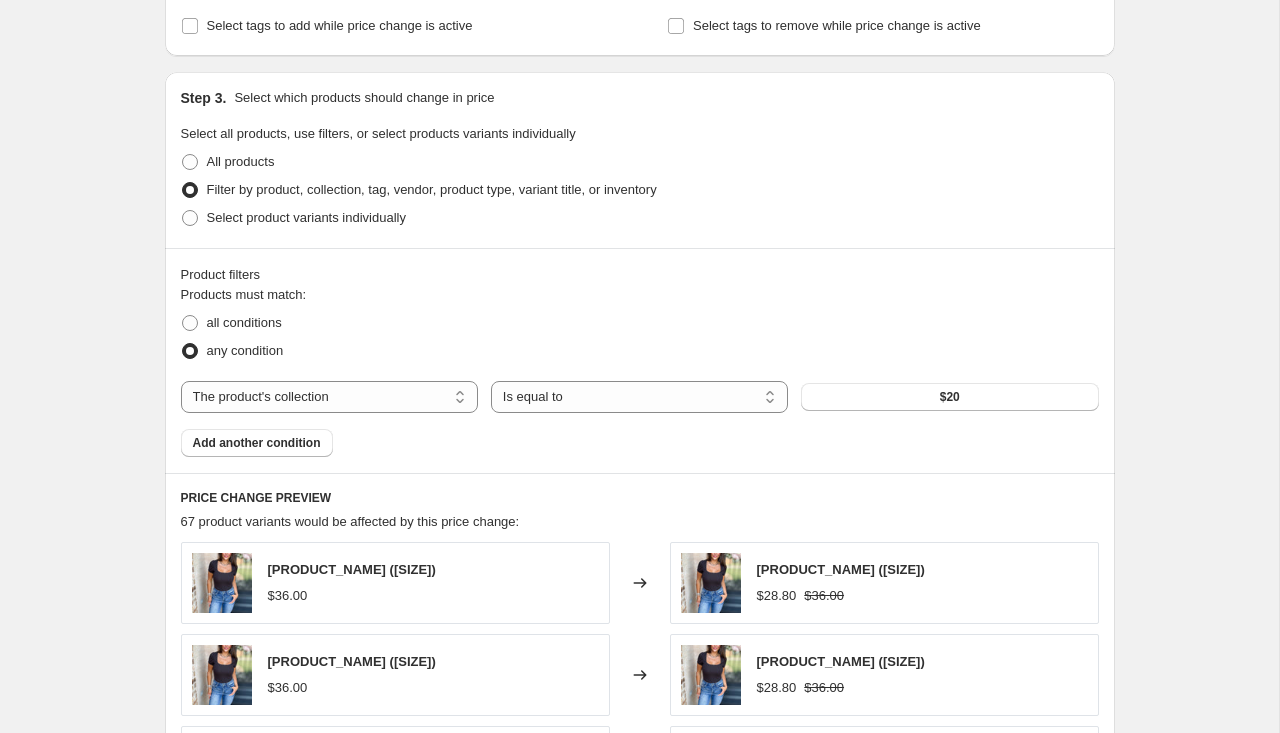 scroll, scrollTop: 869, scrollLeft: 0, axis: vertical 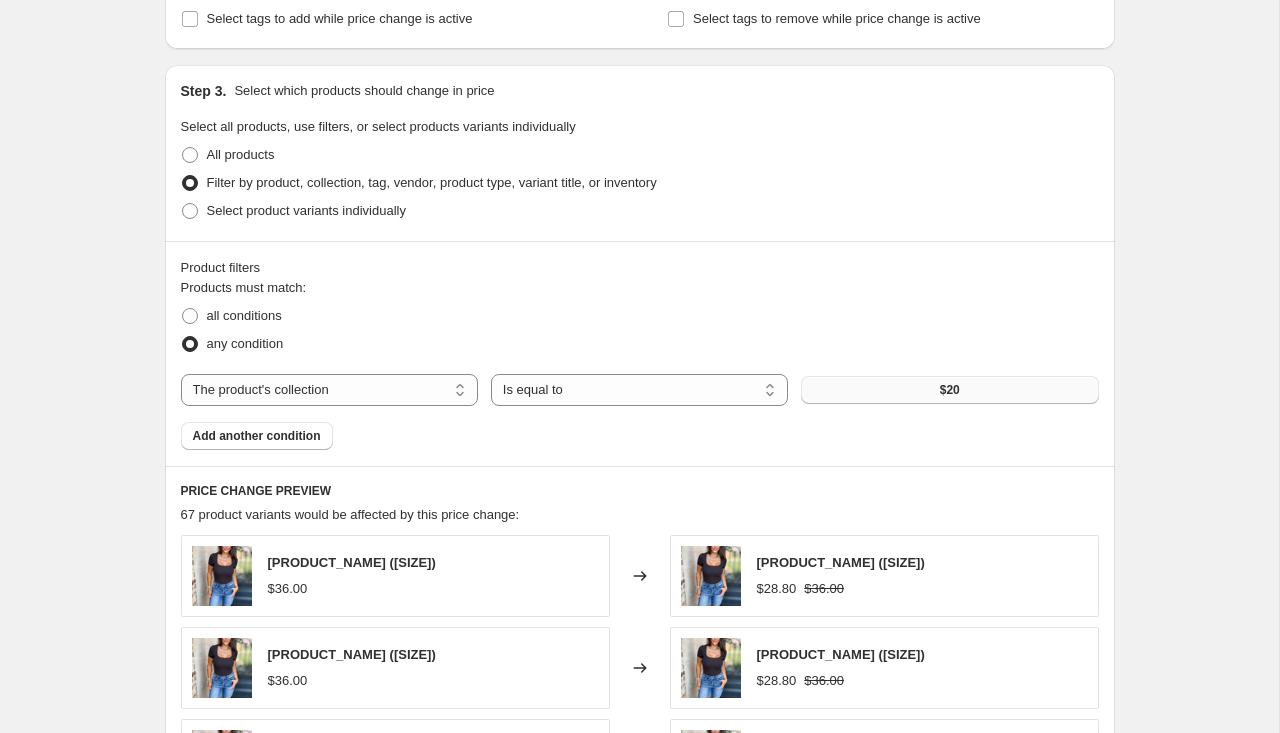 click on "$20" at bounding box center (949, 390) 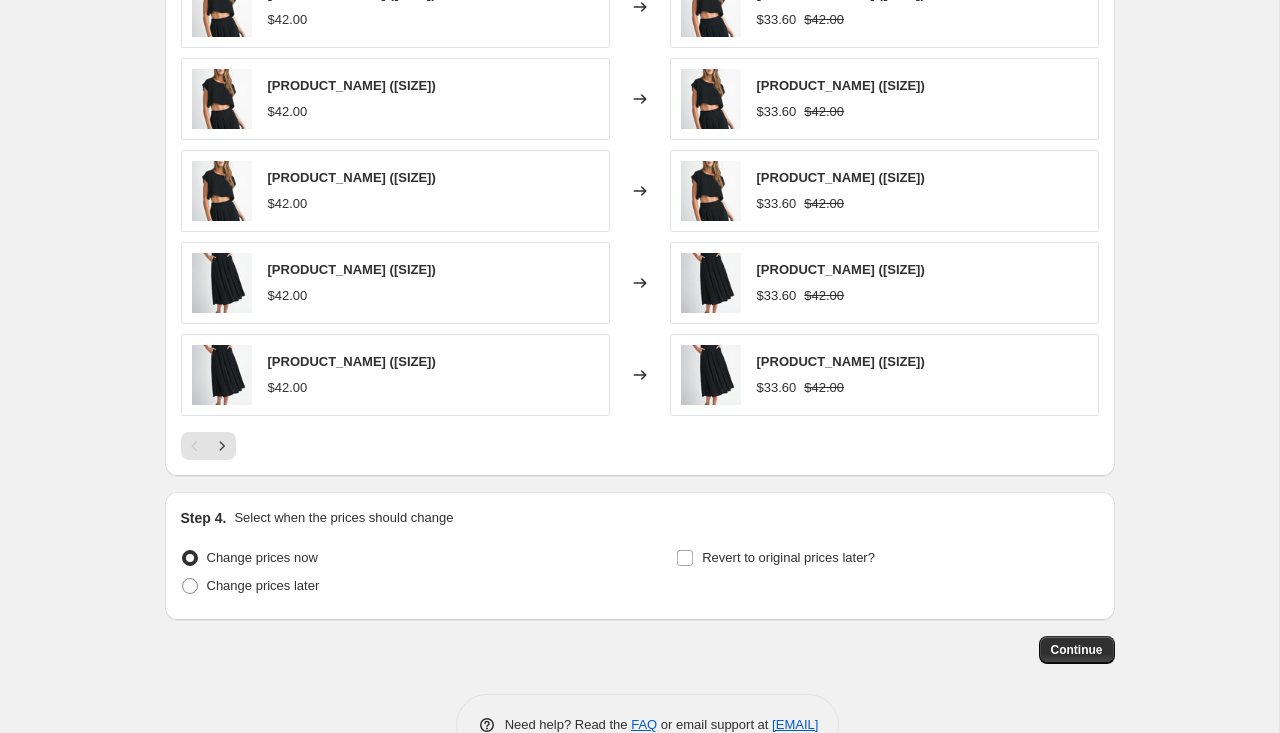 scroll, scrollTop: 1497, scrollLeft: 0, axis: vertical 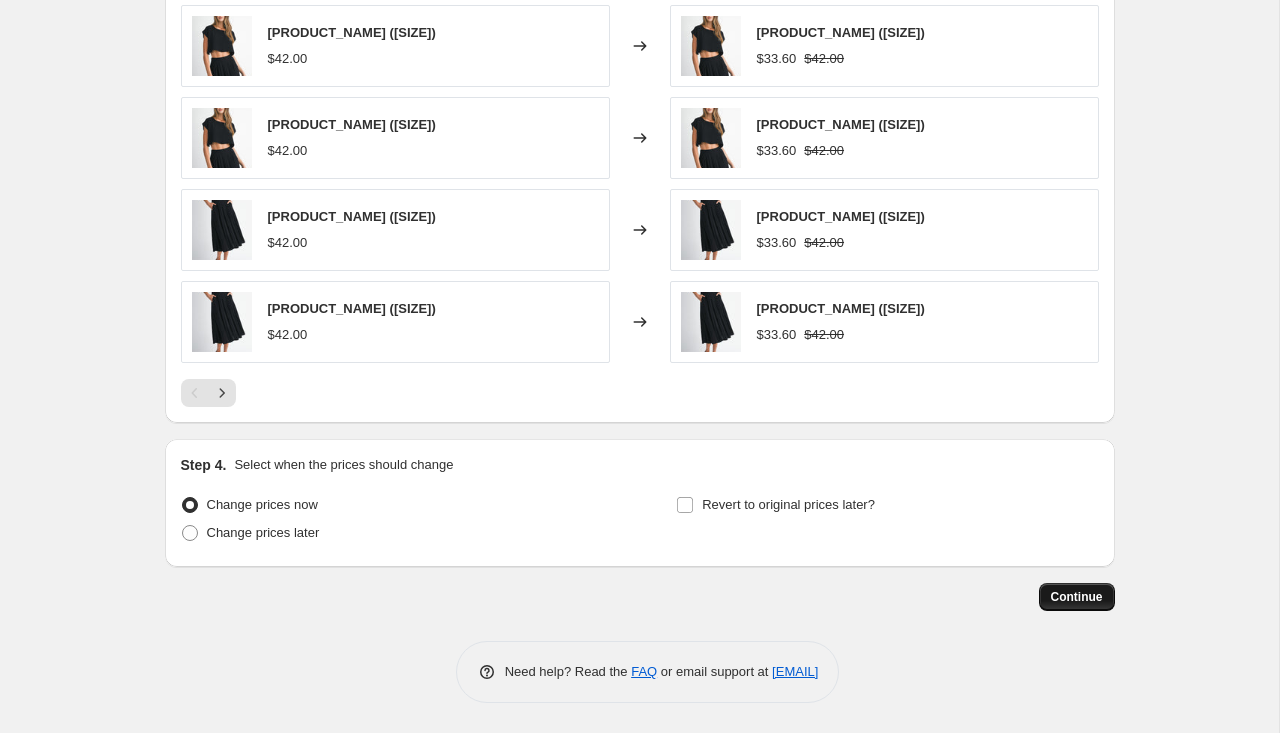 click on "Continue" at bounding box center (1077, 597) 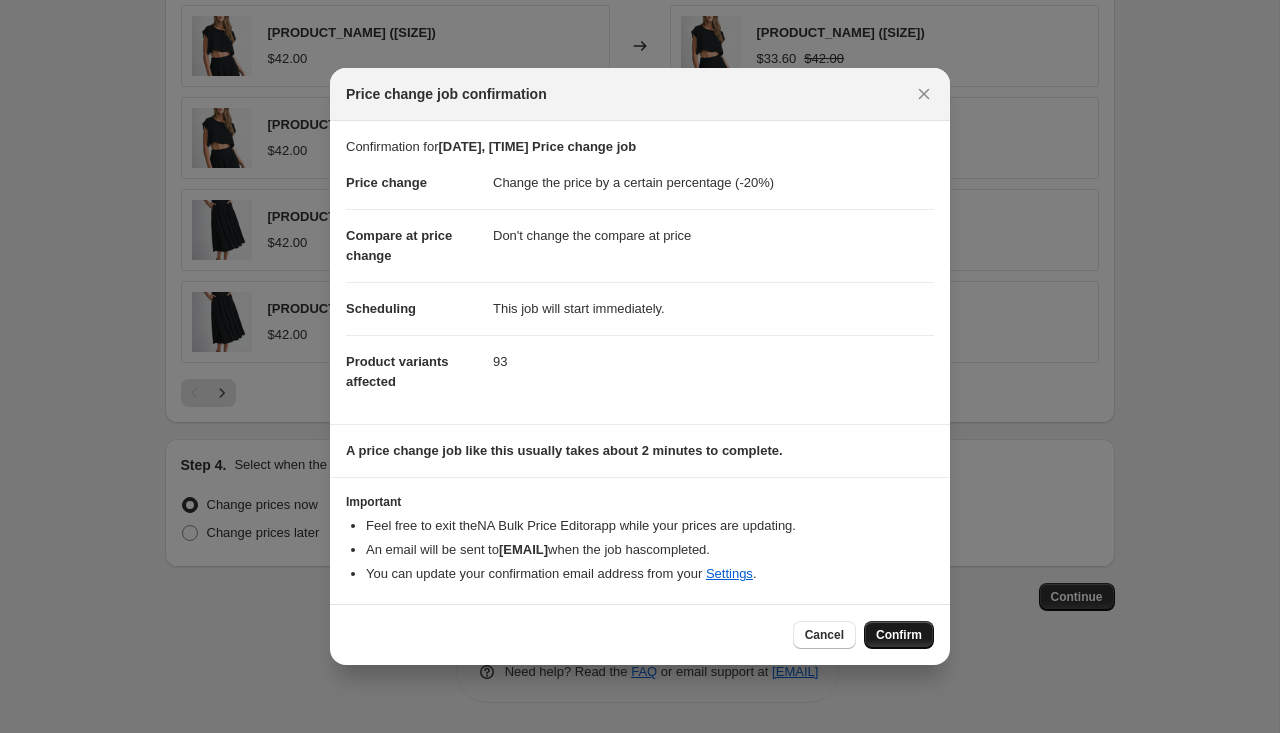 click on "Confirm" at bounding box center [899, 635] 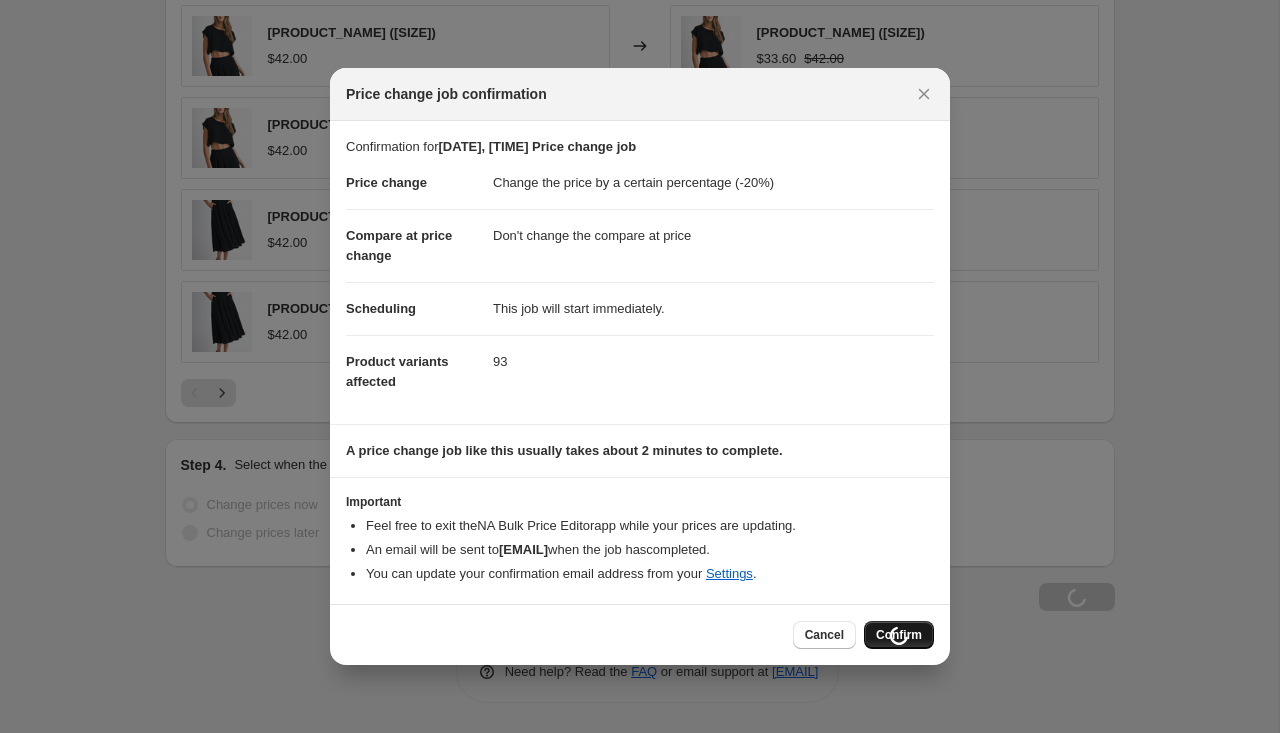 scroll, scrollTop: 1565, scrollLeft: 0, axis: vertical 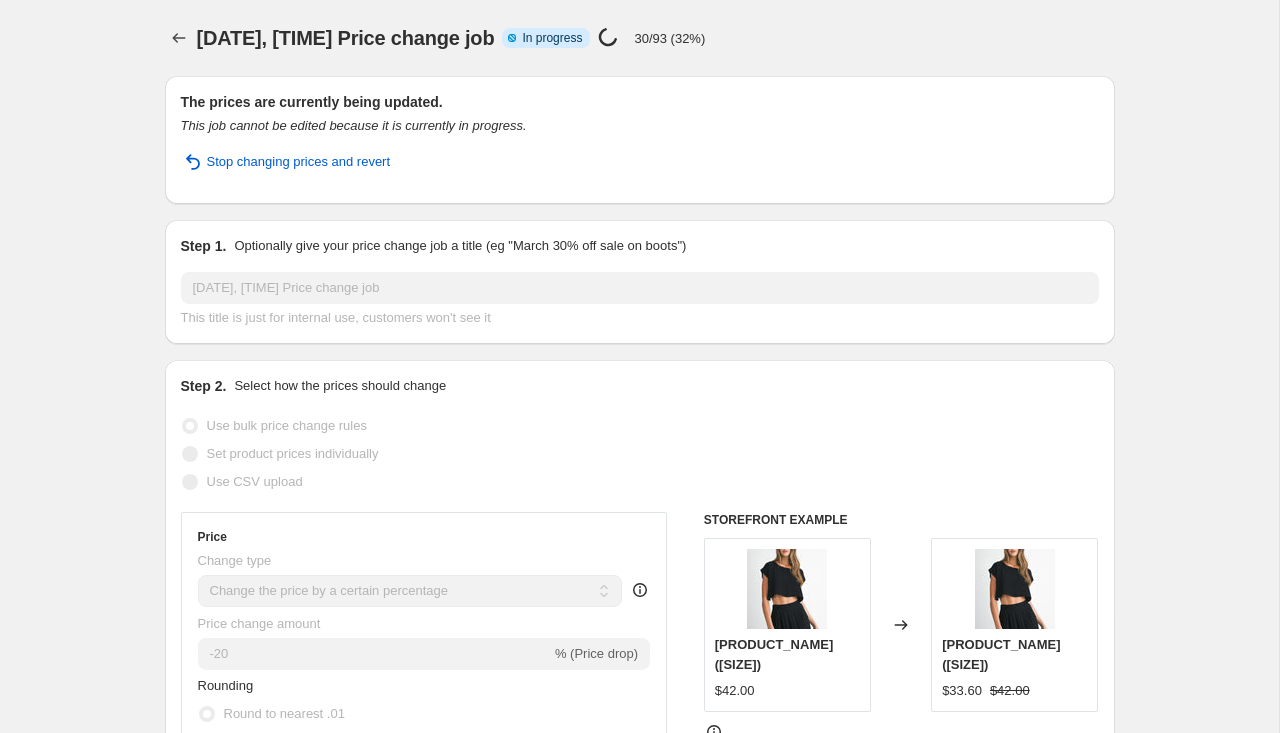 select on "percentage" 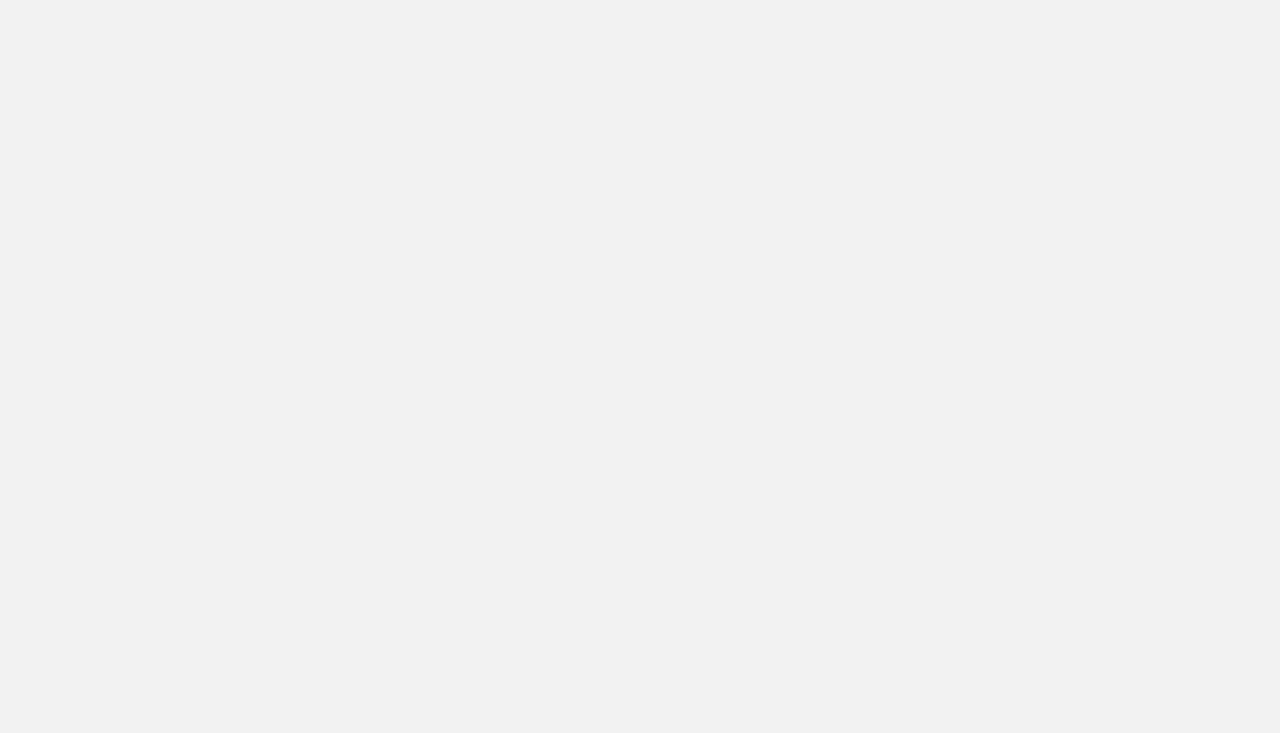 scroll, scrollTop: 0, scrollLeft: 0, axis: both 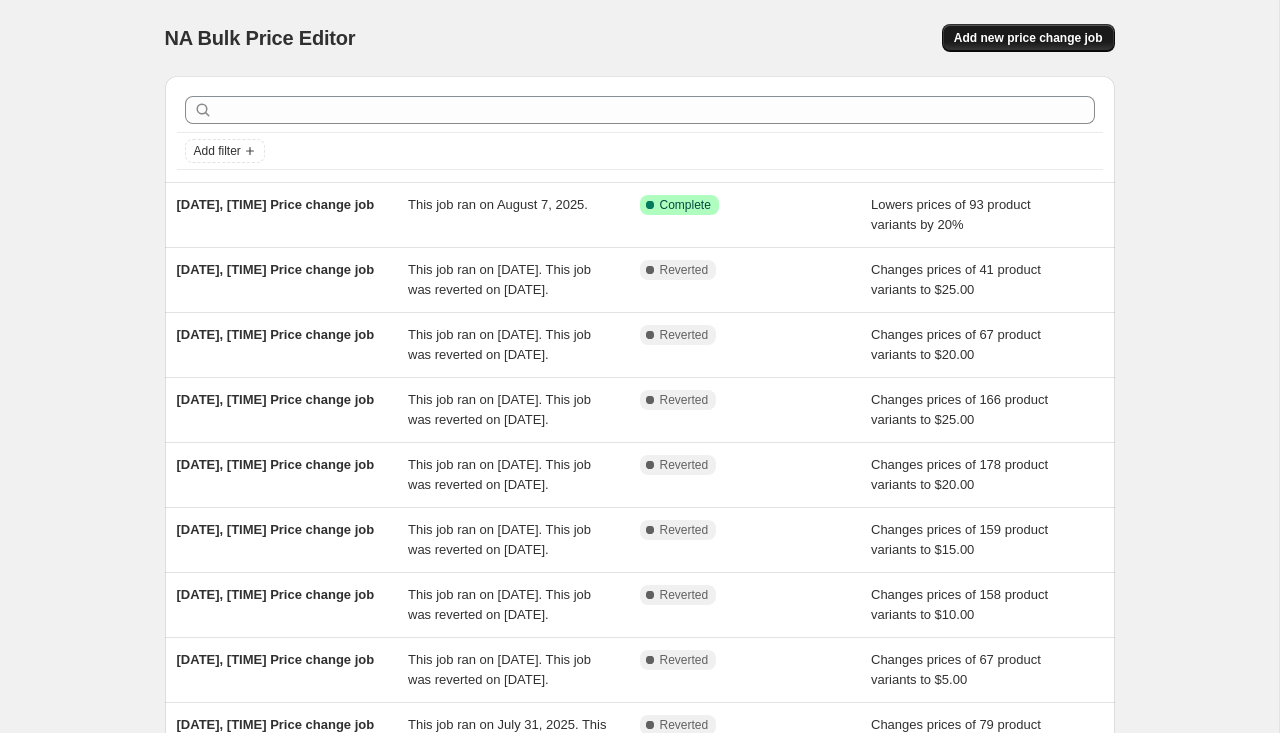 click on "Add new price change job" at bounding box center (1028, 38) 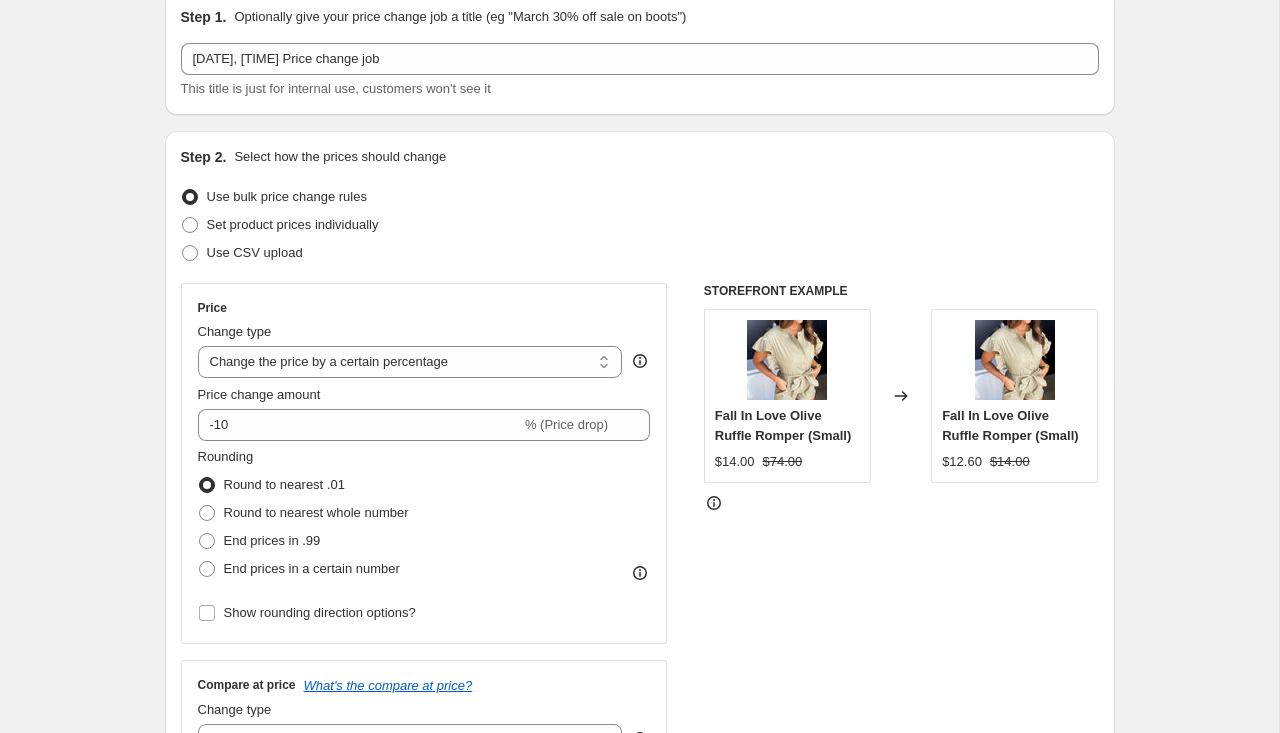scroll, scrollTop: 89, scrollLeft: 0, axis: vertical 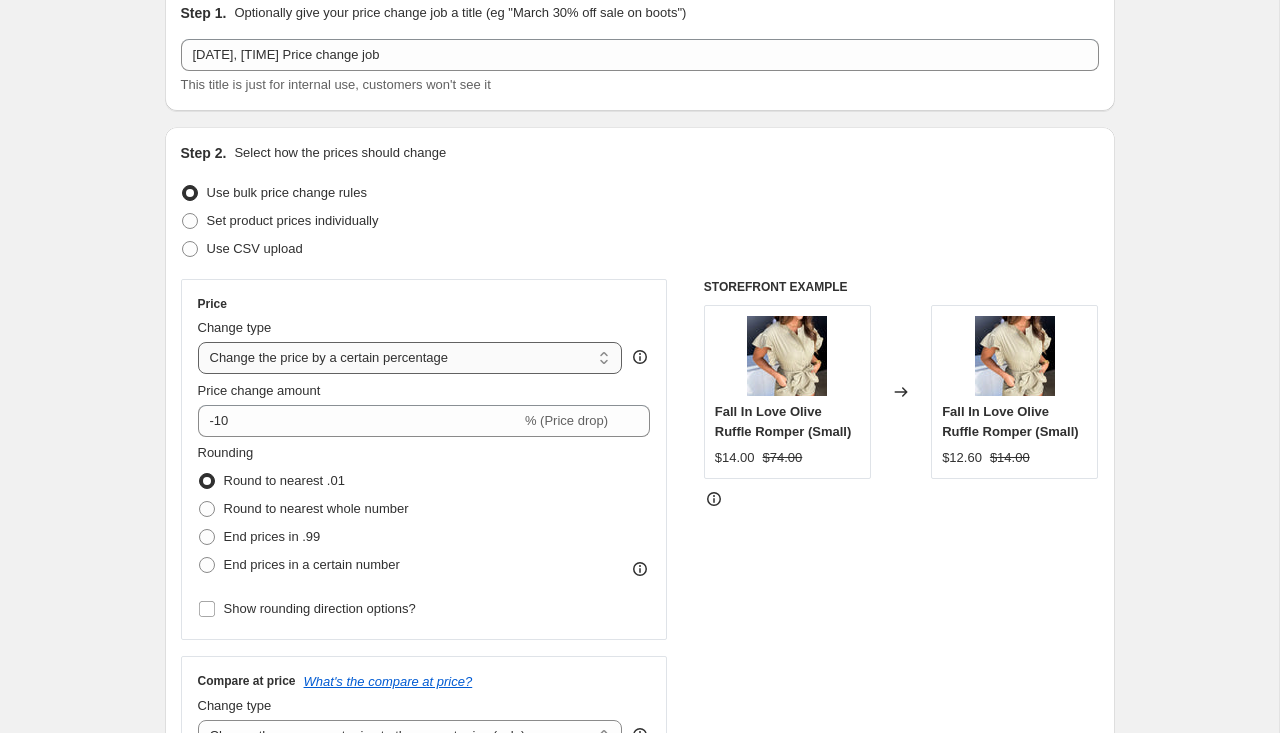 click on "Change the price to a certain amount Change the price by a certain amount Change the price by a certain percentage Change the price to the current compare at price (price before sale) Change the price by a certain amount relative to the compare at price Change the price by a certain percentage relative to the compare at price Don't change the price Change the price by a certain percentage relative to the cost per item Change price to certain cost margin" at bounding box center [410, 358] 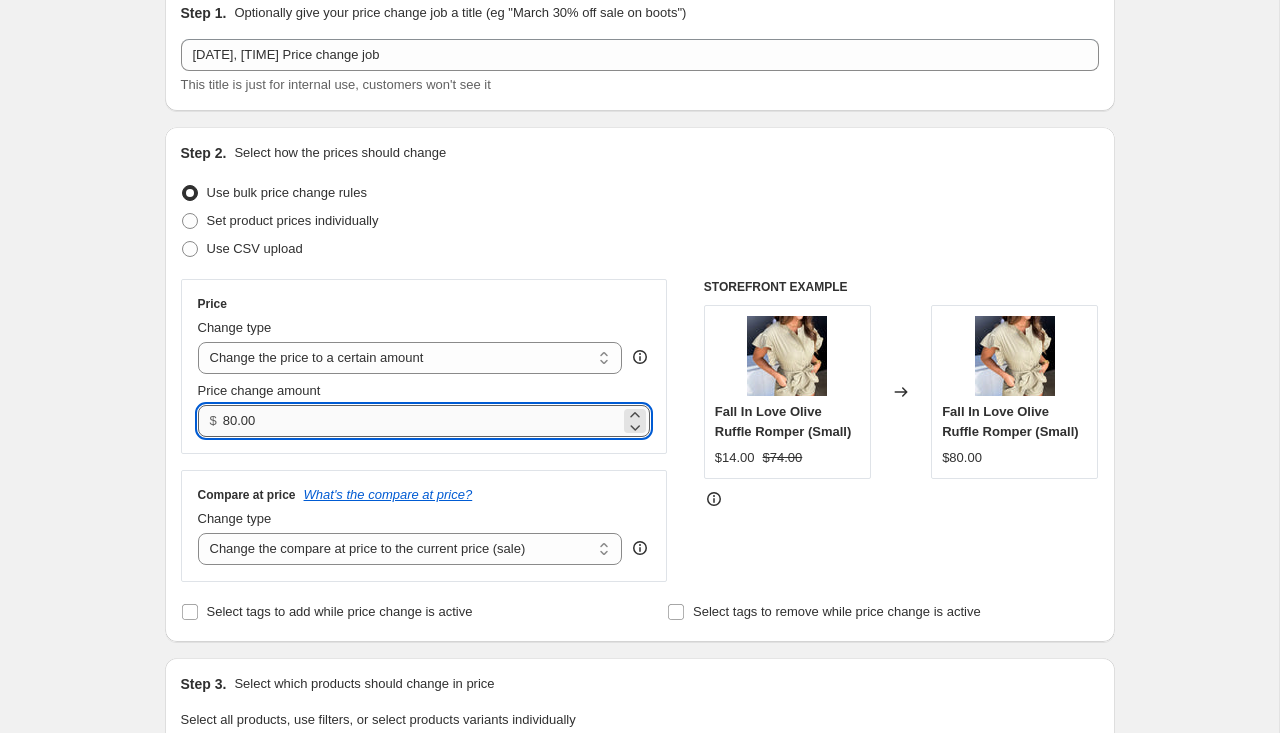 click on "80.00" at bounding box center [421, 421] 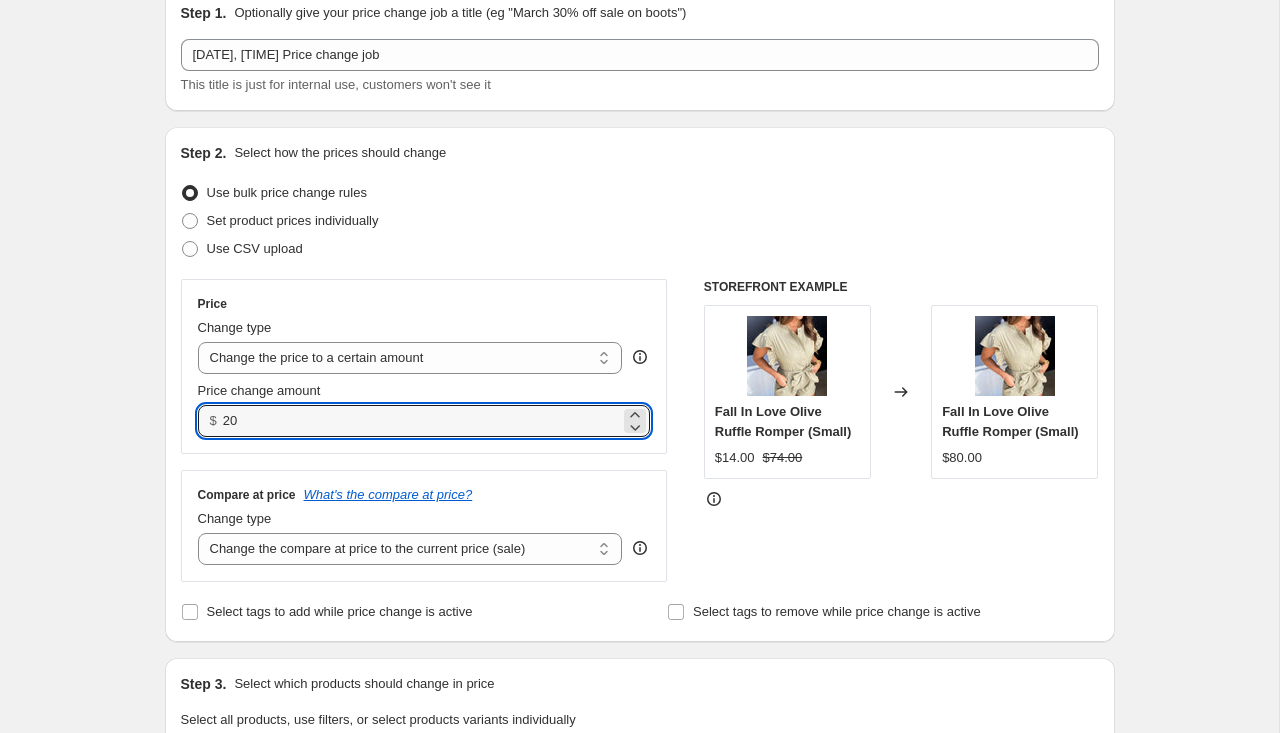 type on "20.00" 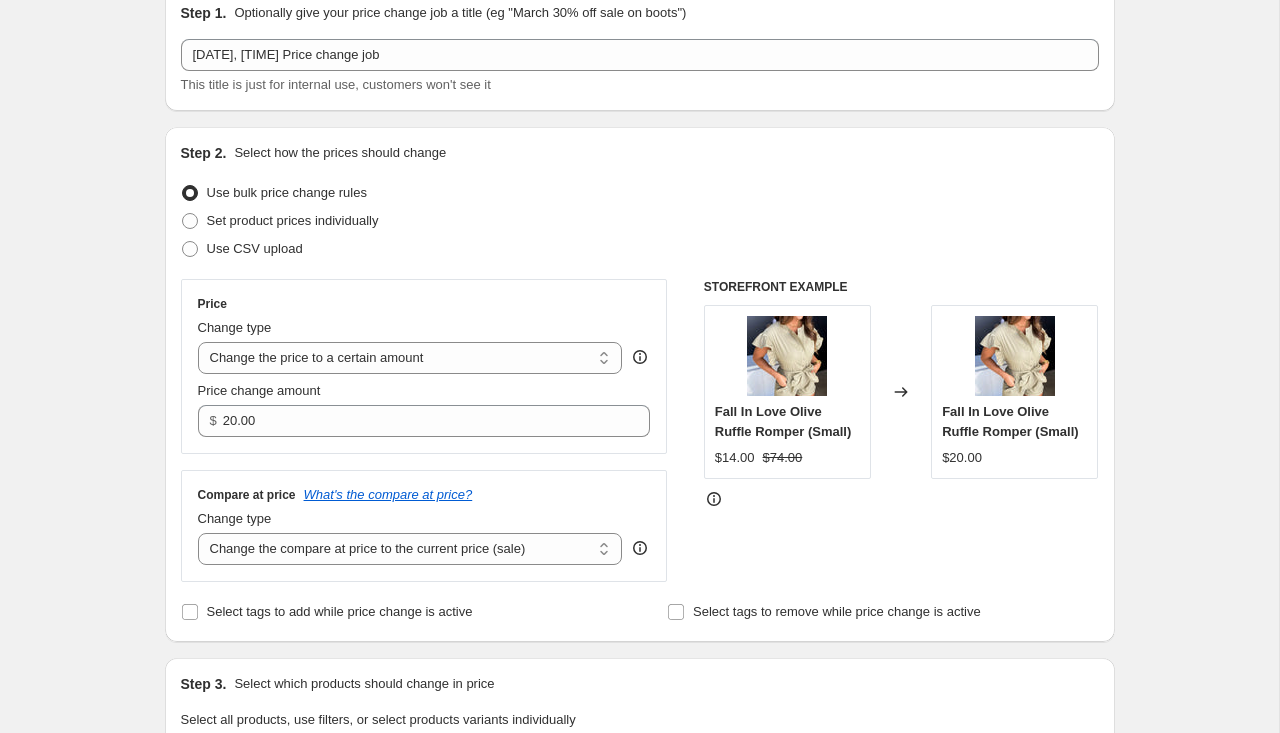 click on "Price Change type Change the price to a certain amount Change the price by a certain amount Change the price by a certain percentage Change the price to the current compare at price (price before sale) Change the price by a certain amount relative to the compare at price Change the price by a certain percentage relative to the compare at price Don't change the price Change the price by a certain percentage relative to the cost per item Change price to certain cost margin Change the price to a certain amount Price change amount $ 20.00 Compare at price What's the compare at price? Change type Change the compare at price to the current price (sale) Change the compare at price to a certain amount Change the compare at price by a certain amount Change the compare at price by a certain percentage Change the compare at price by a certain amount relative to the actual price Change the compare at price by a certain percentage relative to the actual price Don't change the compare at price Remove the compare at price" at bounding box center [640, 430] 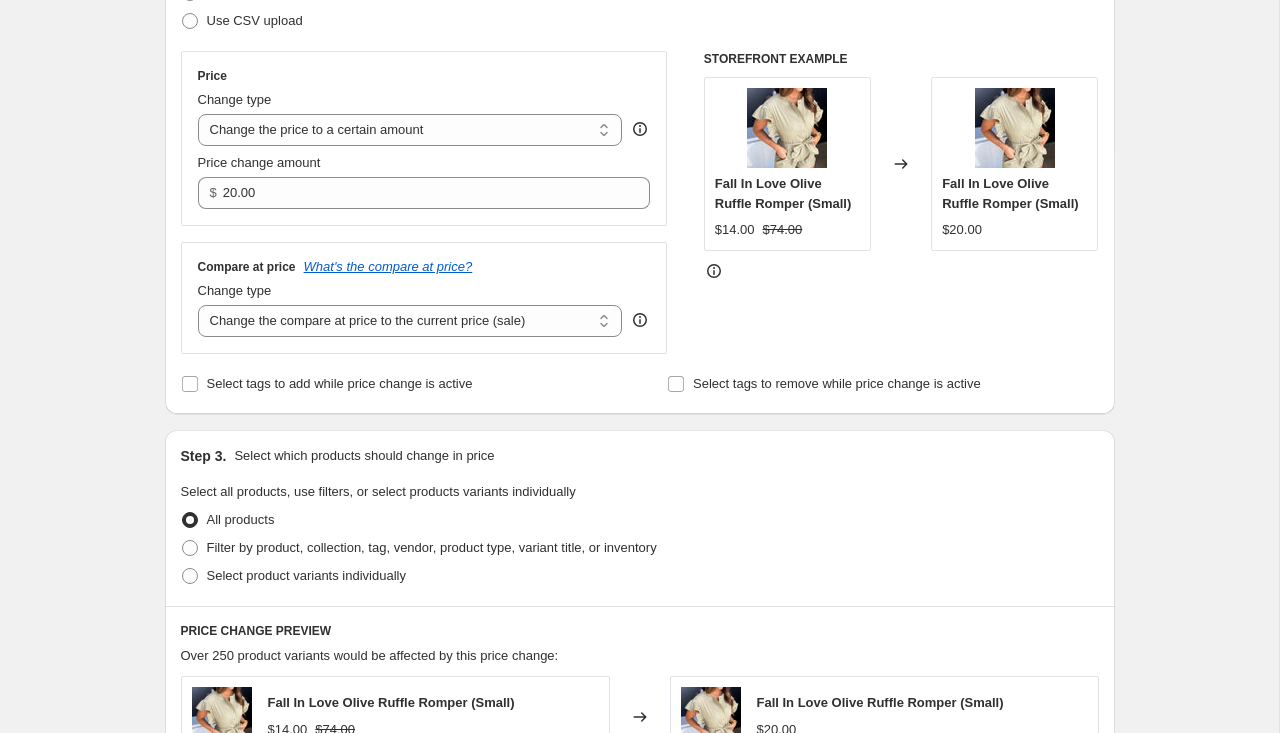 scroll, scrollTop: 326, scrollLeft: 0, axis: vertical 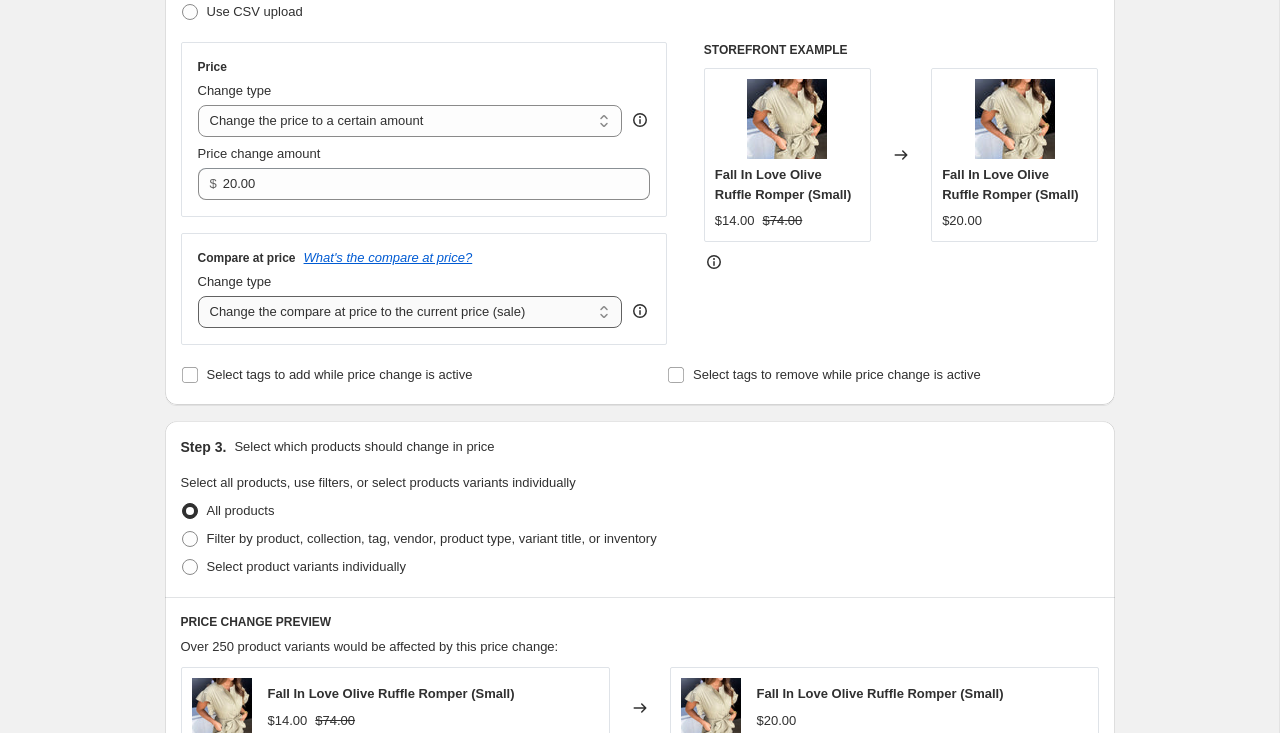 click on "Change the compare at price to the current price (sale) Change the compare at price to a certain amount Change the compare at price by a certain amount Change the compare at price by a certain percentage Change the compare at price by a certain amount relative to the actual price Change the compare at price by a certain percentage relative to the actual price Don't change the compare at price Remove the compare at price" at bounding box center (410, 312) 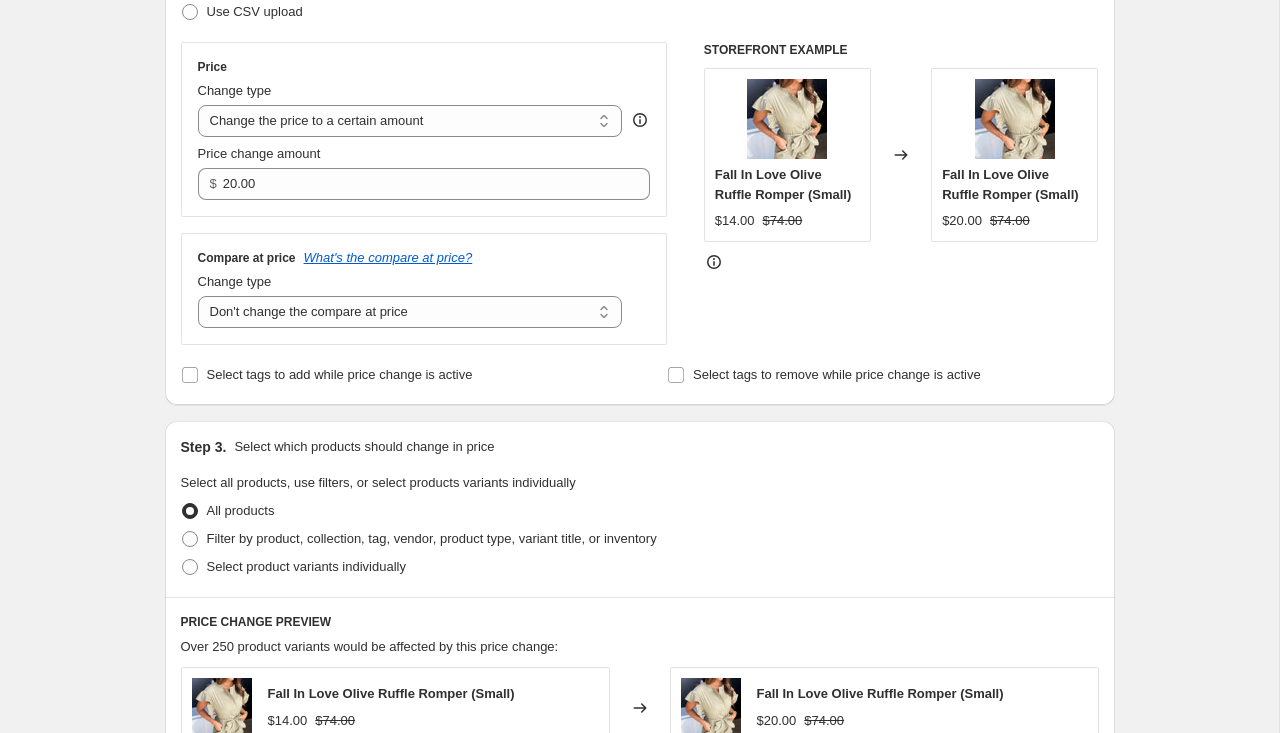 click on "Step 3. Select which products should change in price" at bounding box center (640, 447) 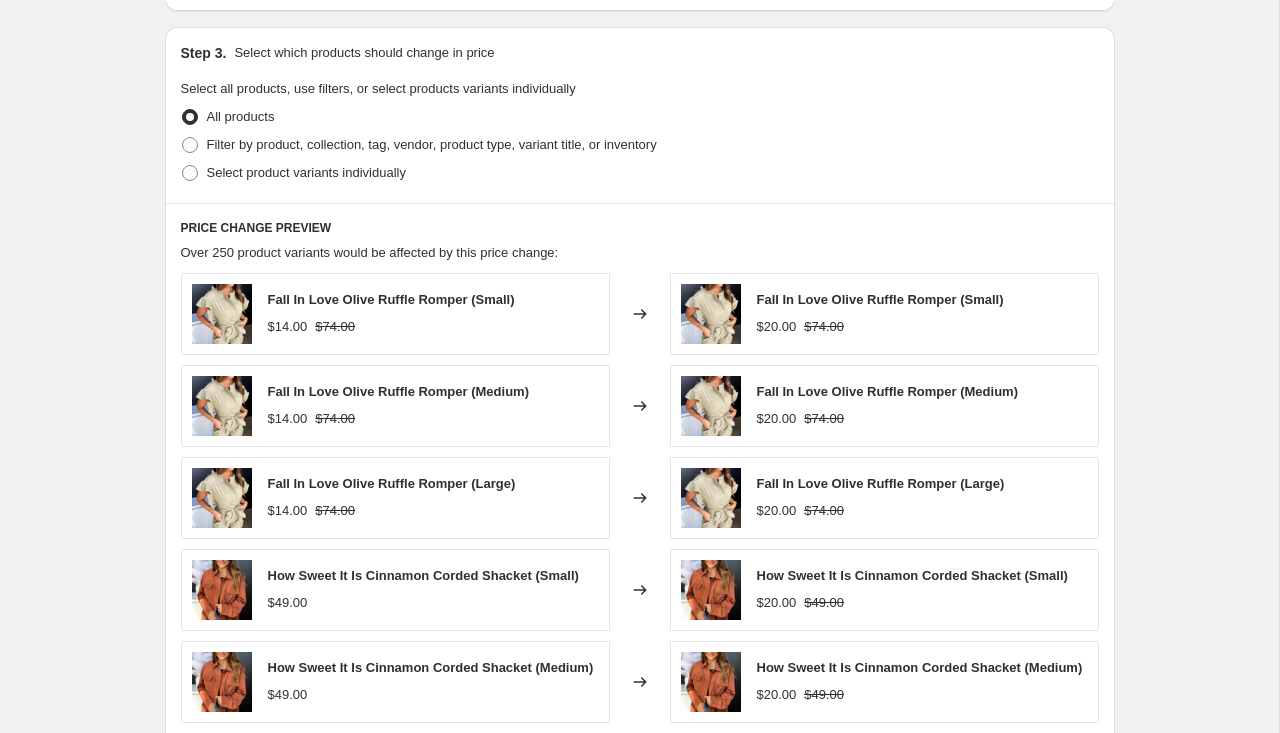 scroll, scrollTop: 671, scrollLeft: 0, axis: vertical 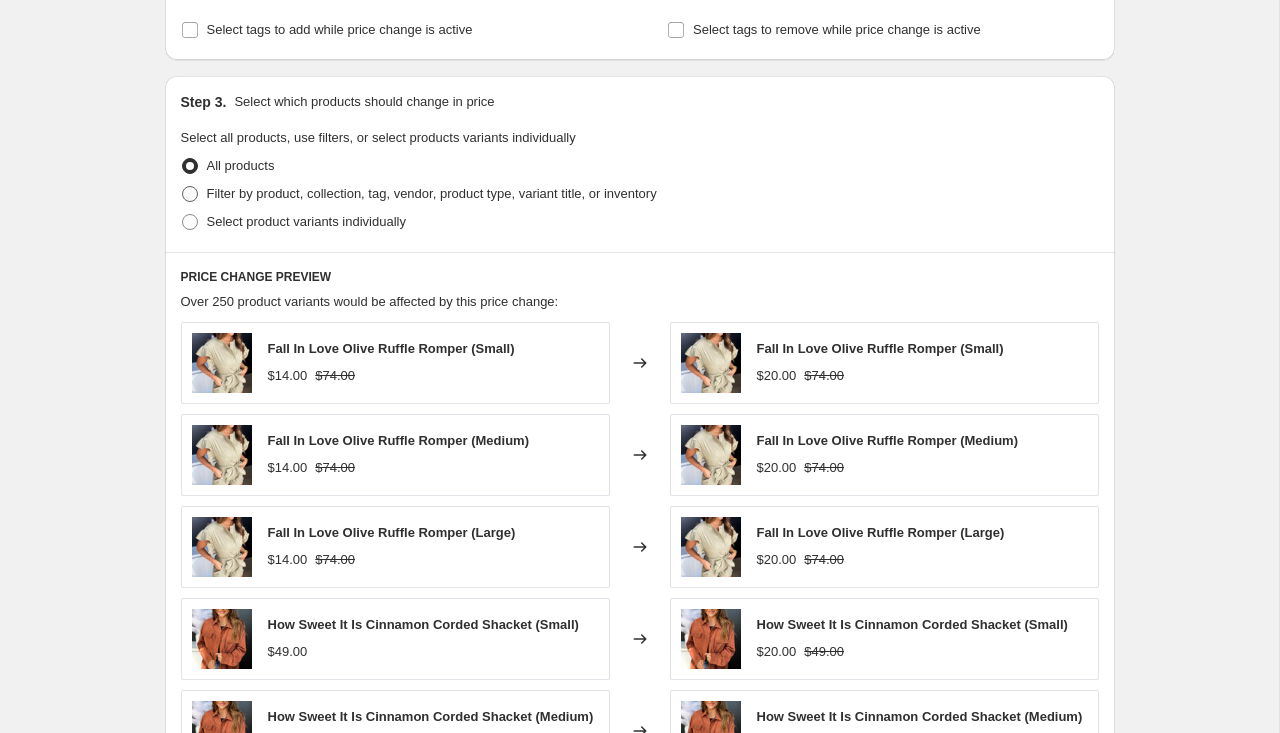 click at bounding box center (190, 194) 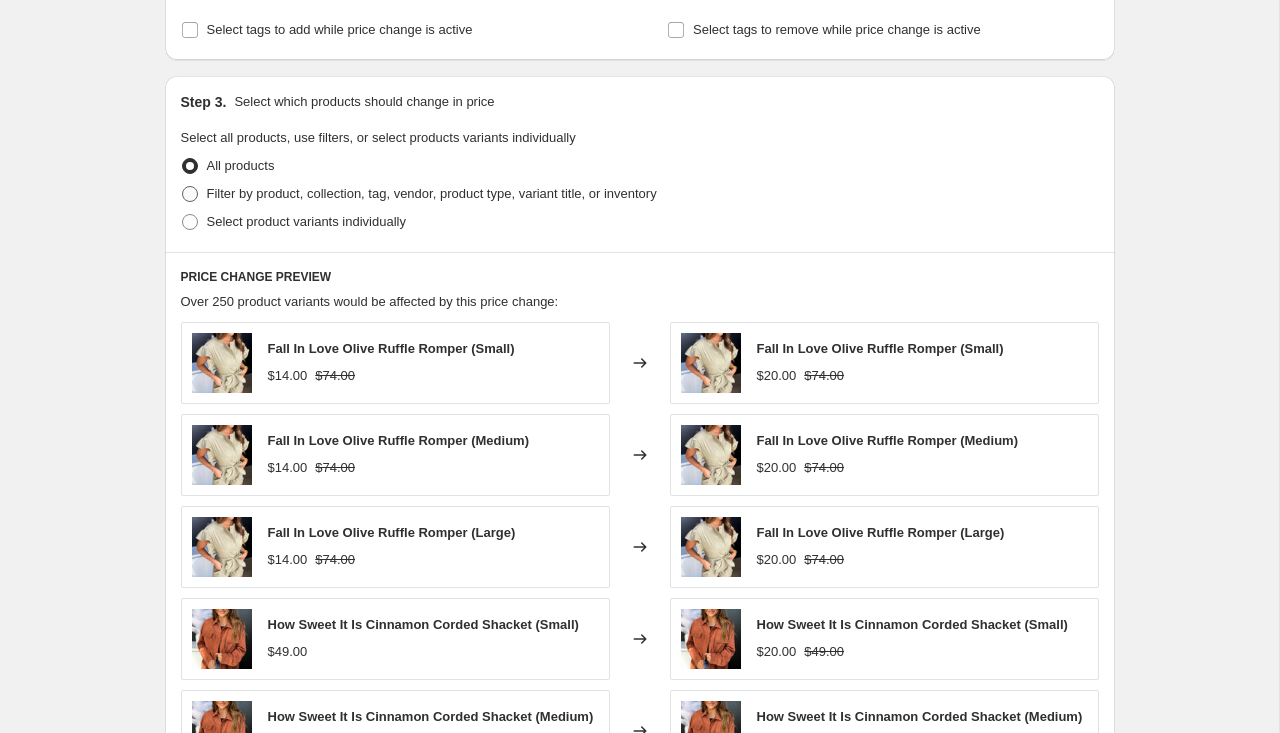 radio on "true" 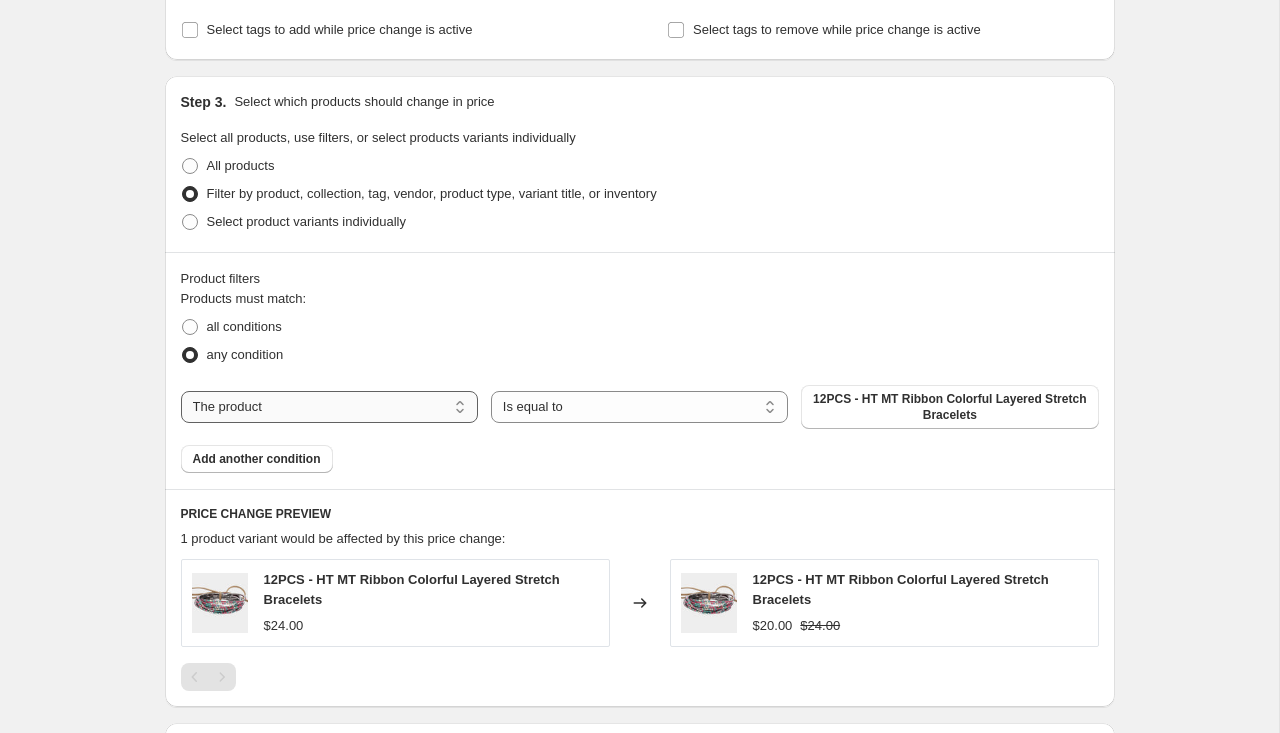 click on "The product The product's collection The product's tag The product's vendor The product's type The product's status The variant's title Inventory quantity" at bounding box center (329, 407) 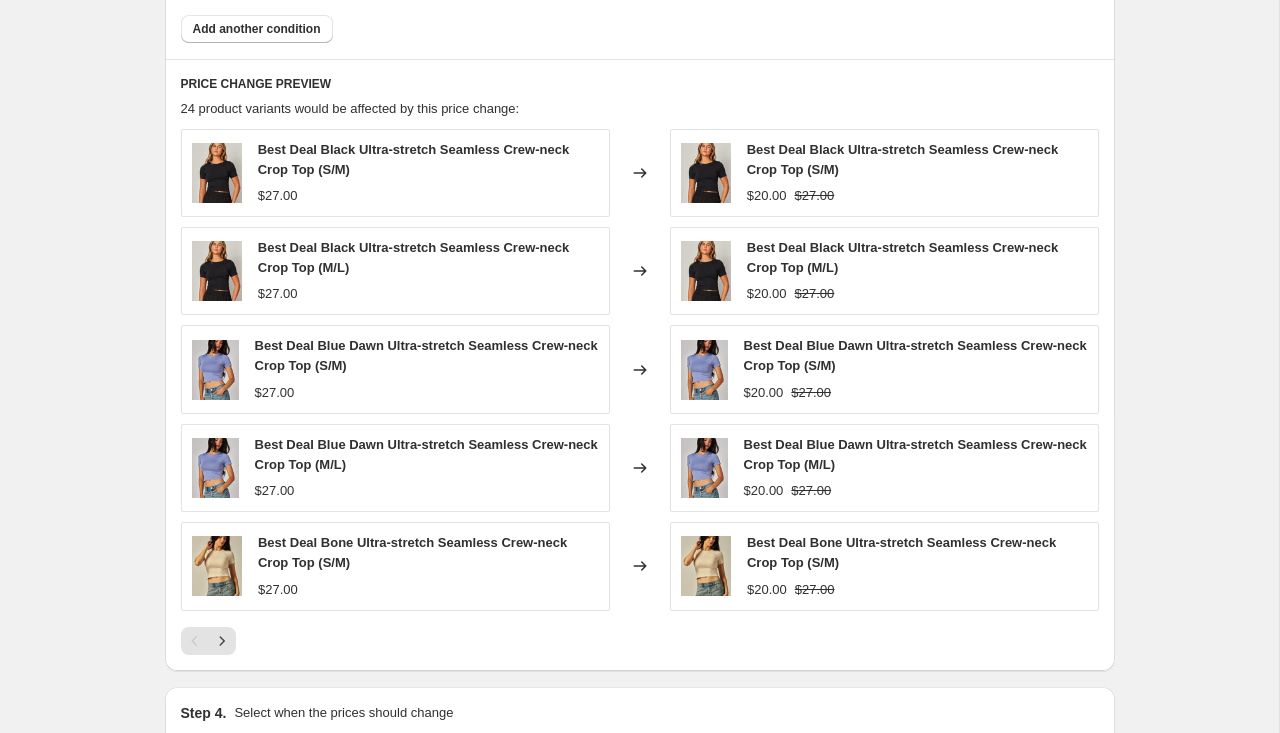 scroll, scrollTop: 1336, scrollLeft: 0, axis: vertical 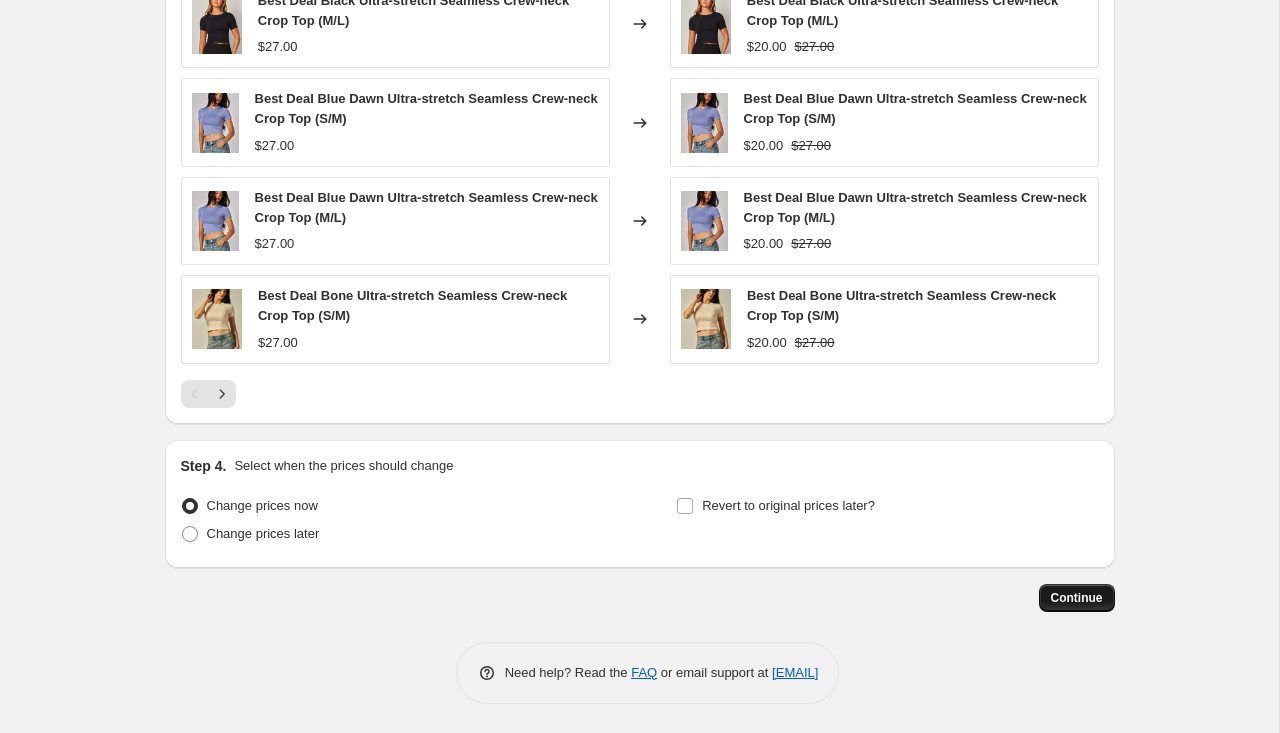 click on "Continue" at bounding box center [1077, 598] 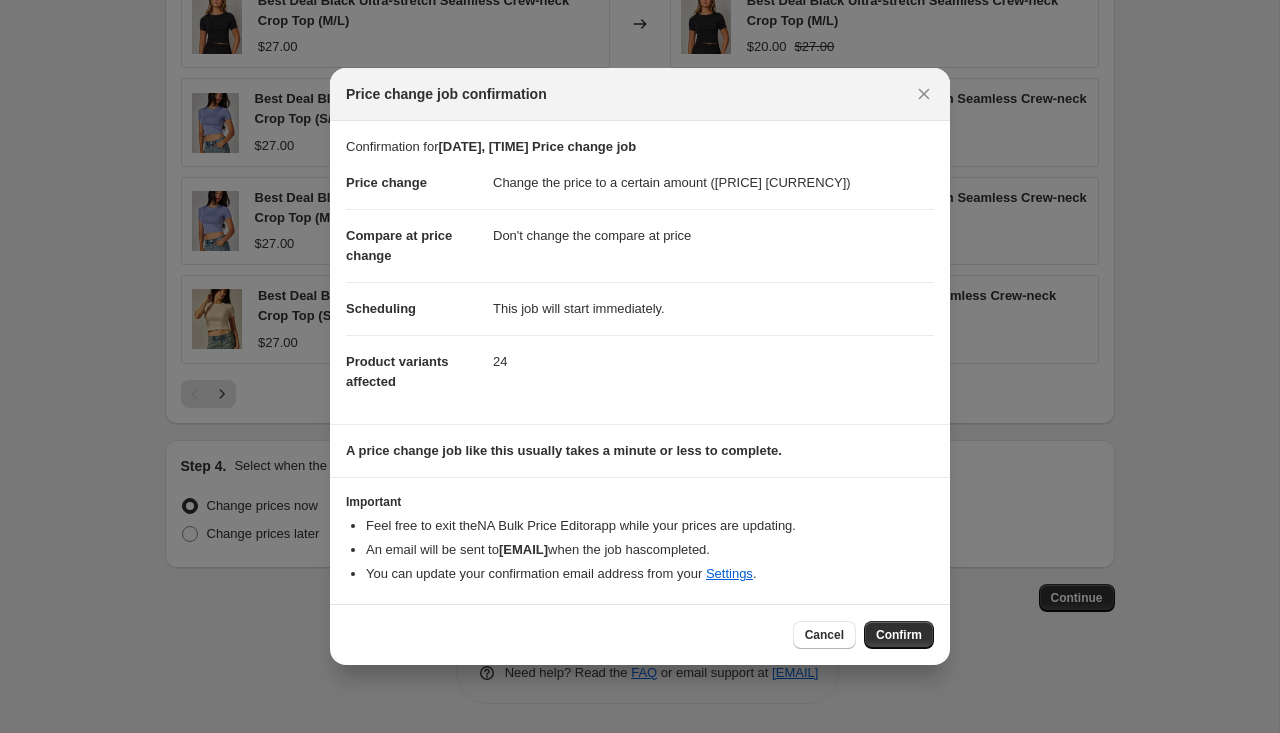 click on "Cancel Confirm" at bounding box center [640, 634] 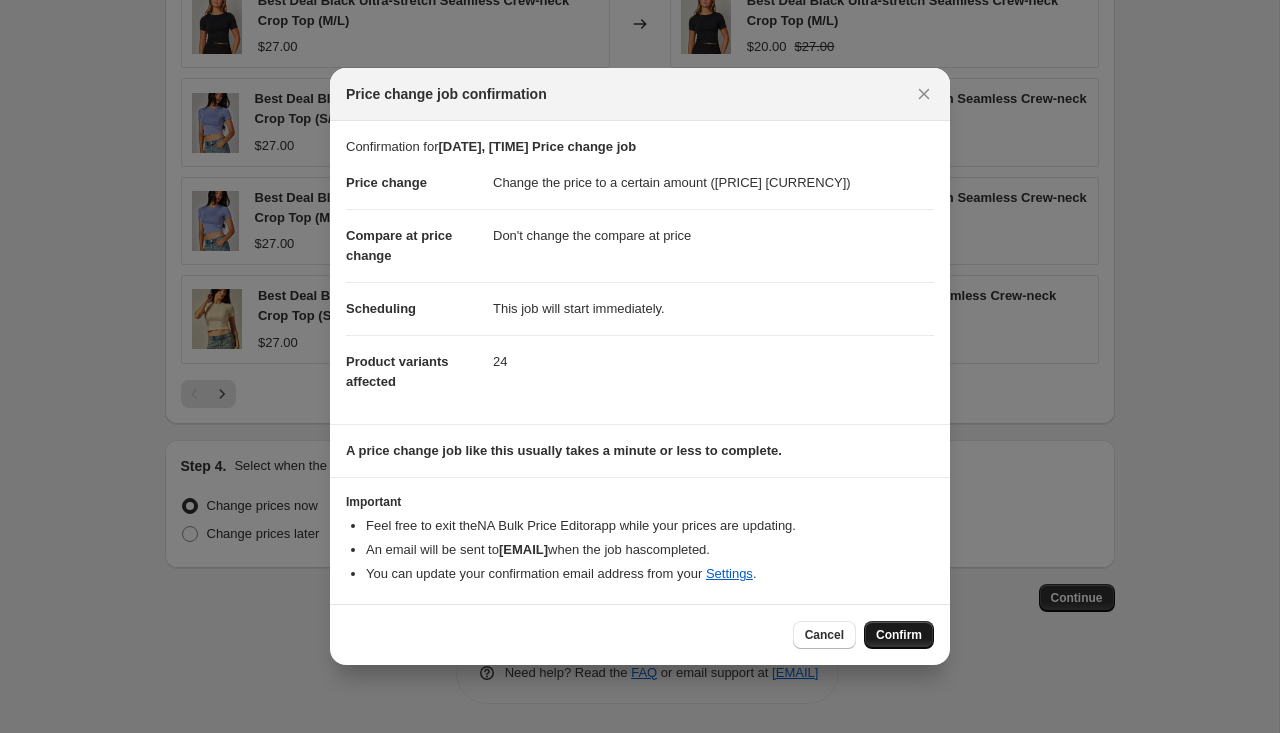 click on "Confirm" at bounding box center [899, 635] 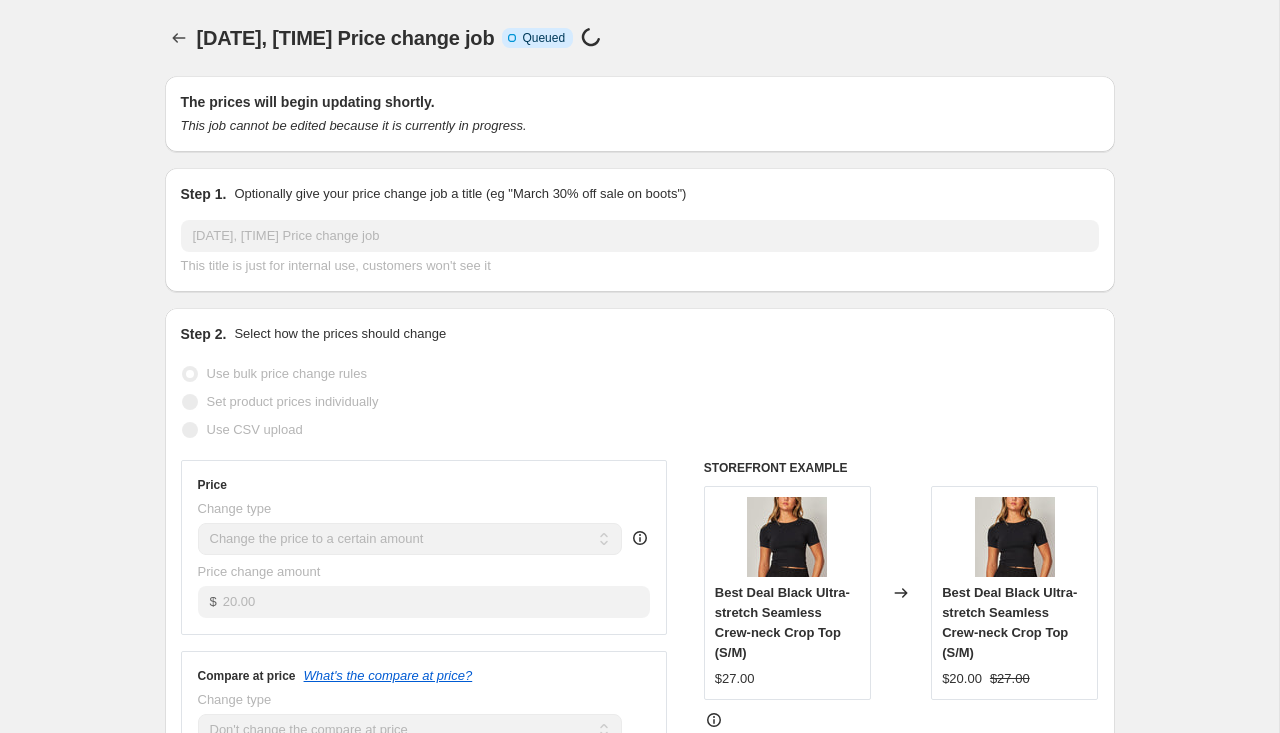 scroll, scrollTop: 1336, scrollLeft: 0, axis: vertical 